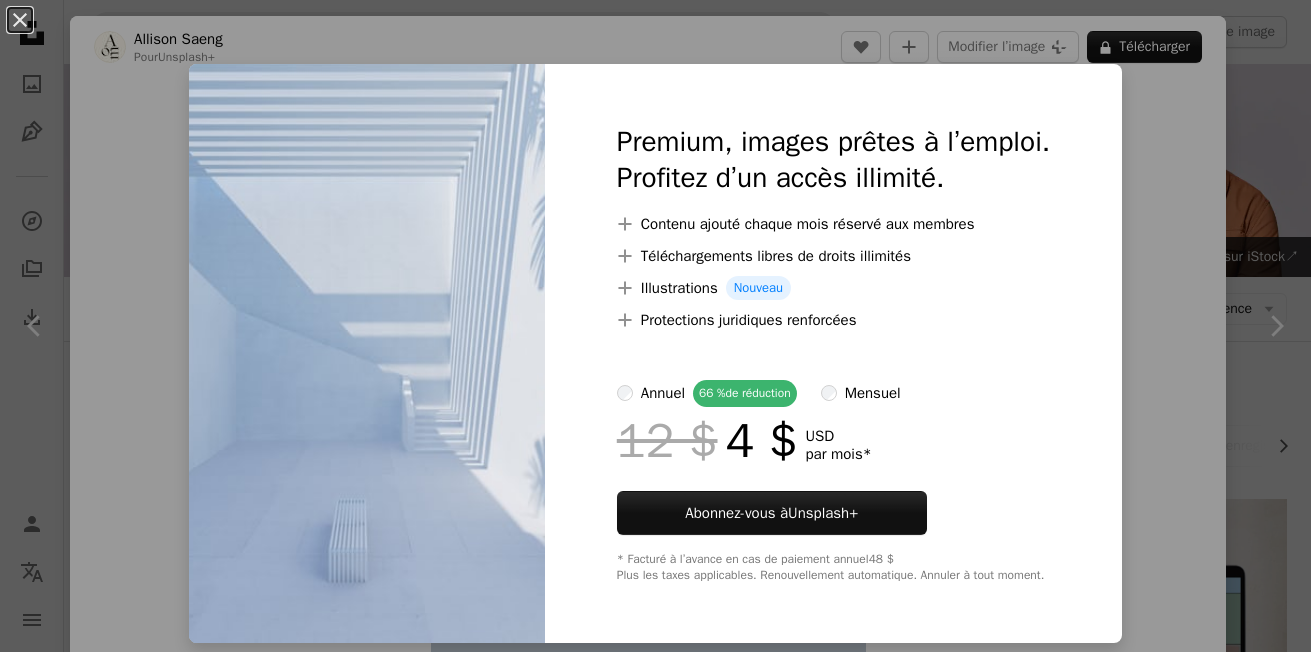 scroll, scrollTop: 1293, scrollLeft: 0, axis: vertical 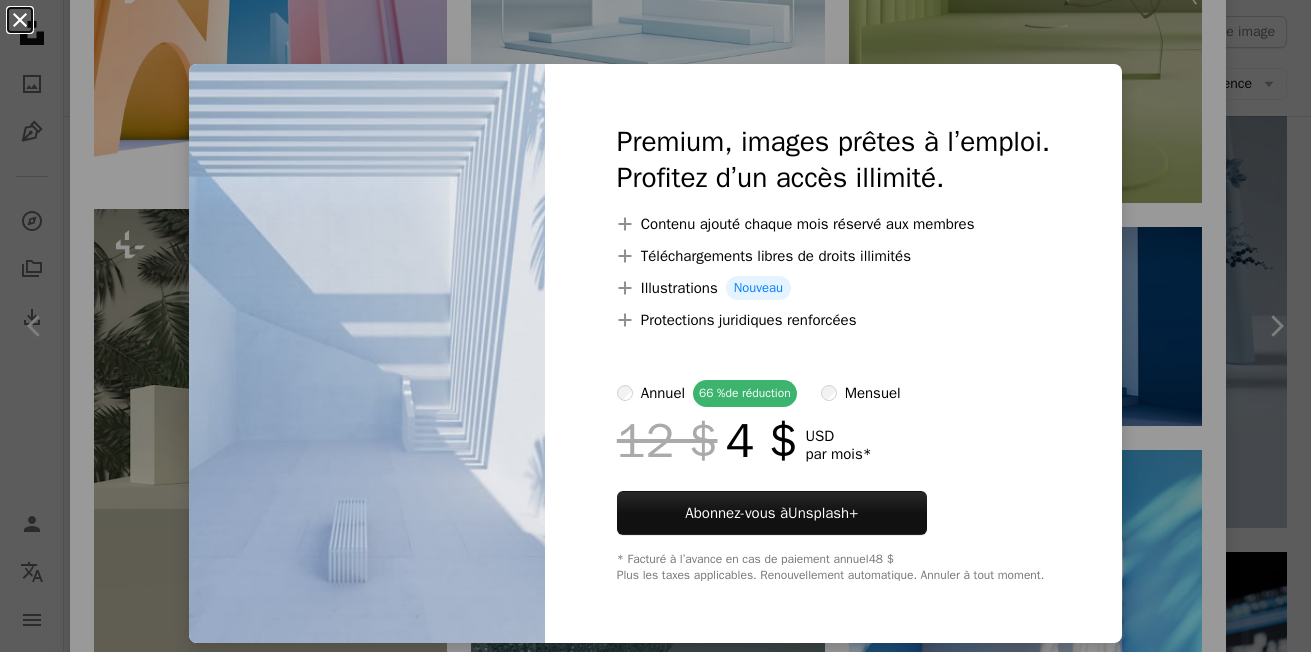 click on "An X shape" at bounding box center [20, 20] 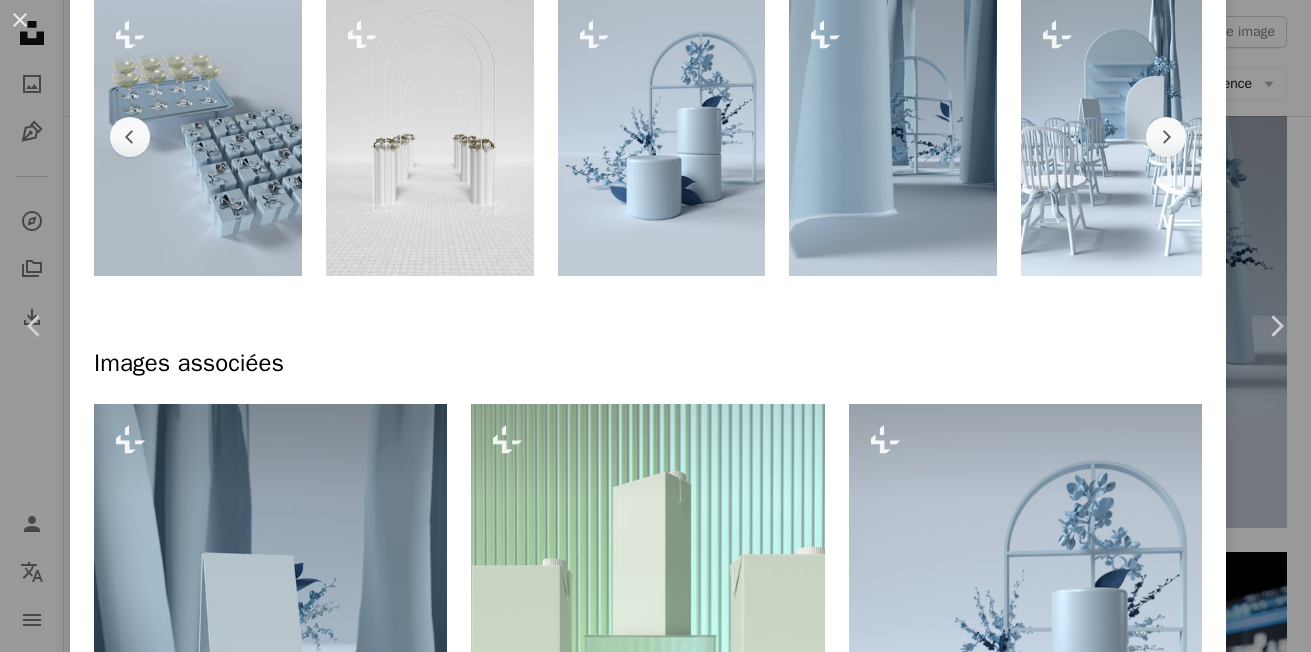 scroll, scrollTop: 1037, scrollLeft: 0, axis: vertical 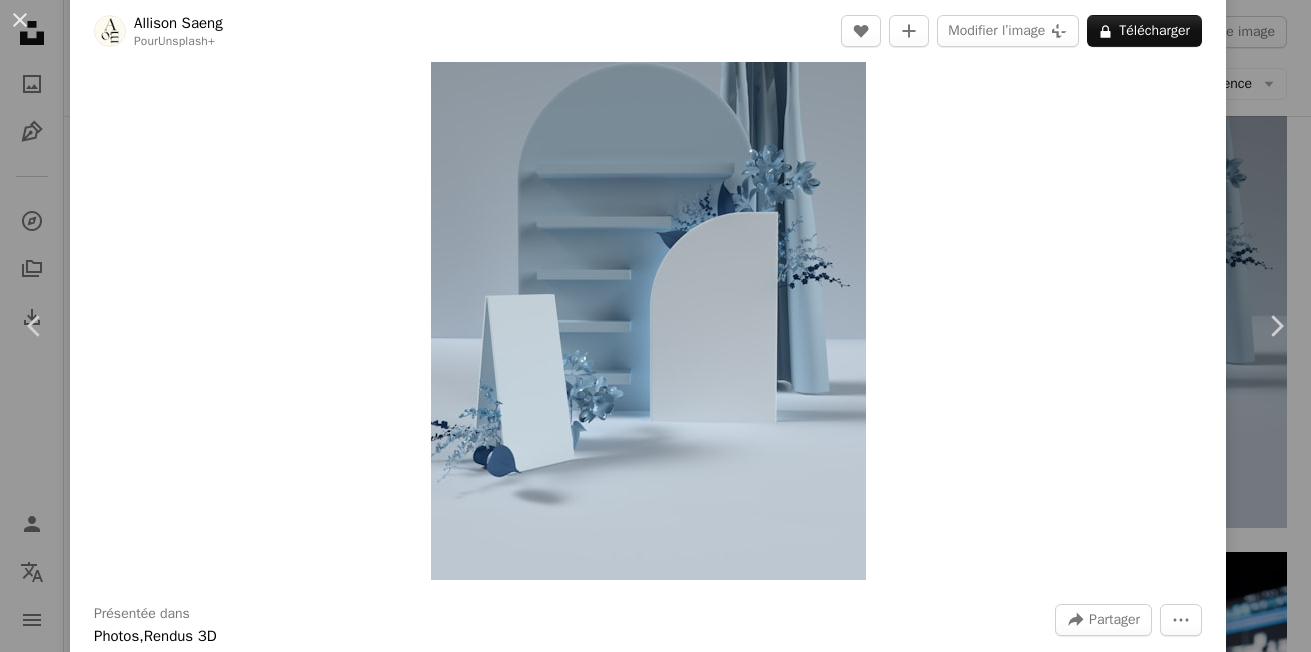 type 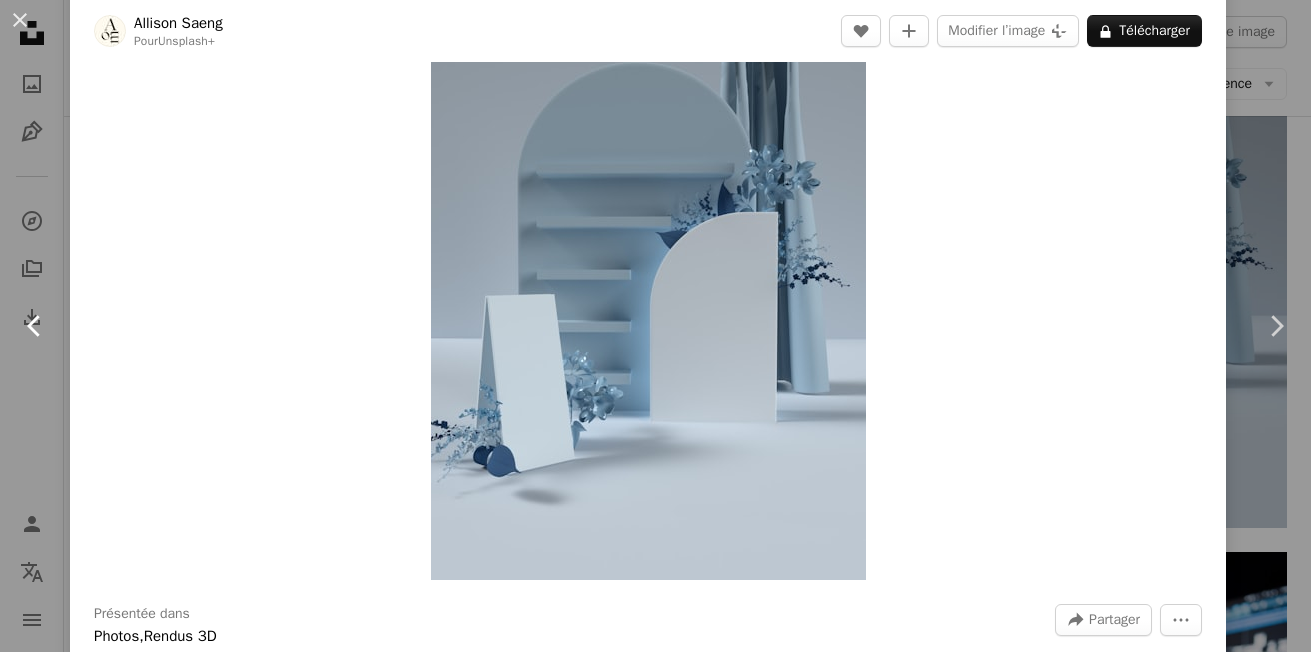 click 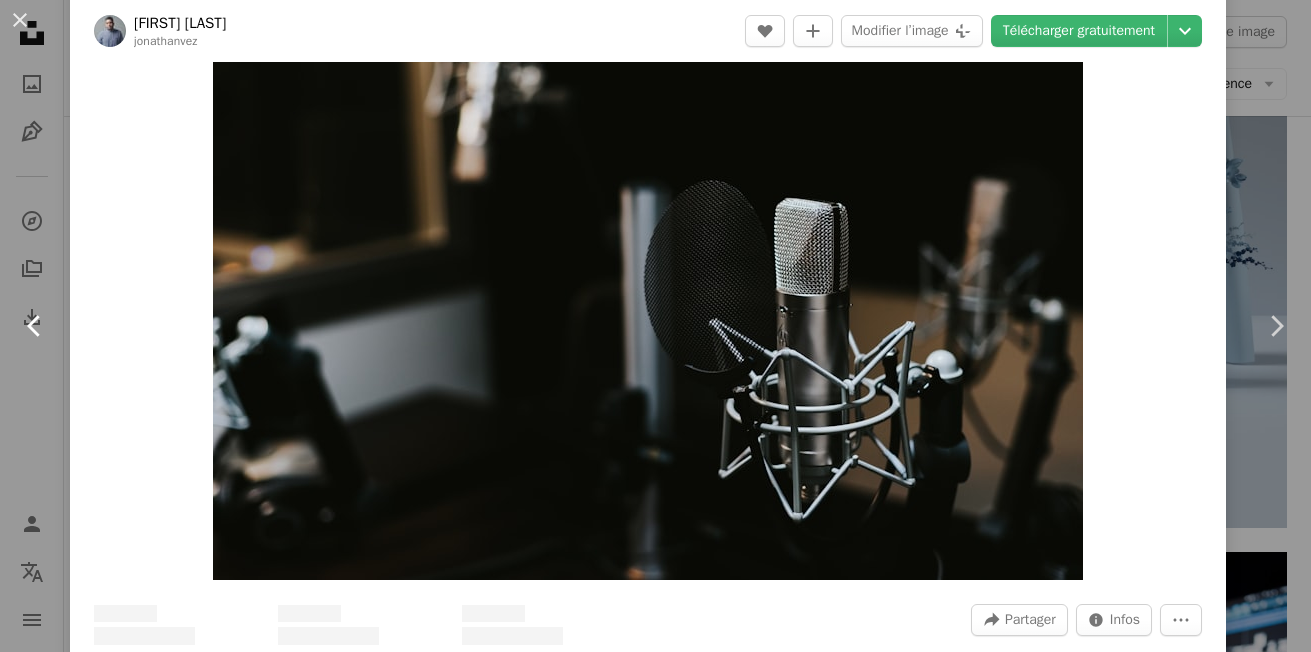 scroll, scrollTop: 0, scrollLeft: 0, axis: both 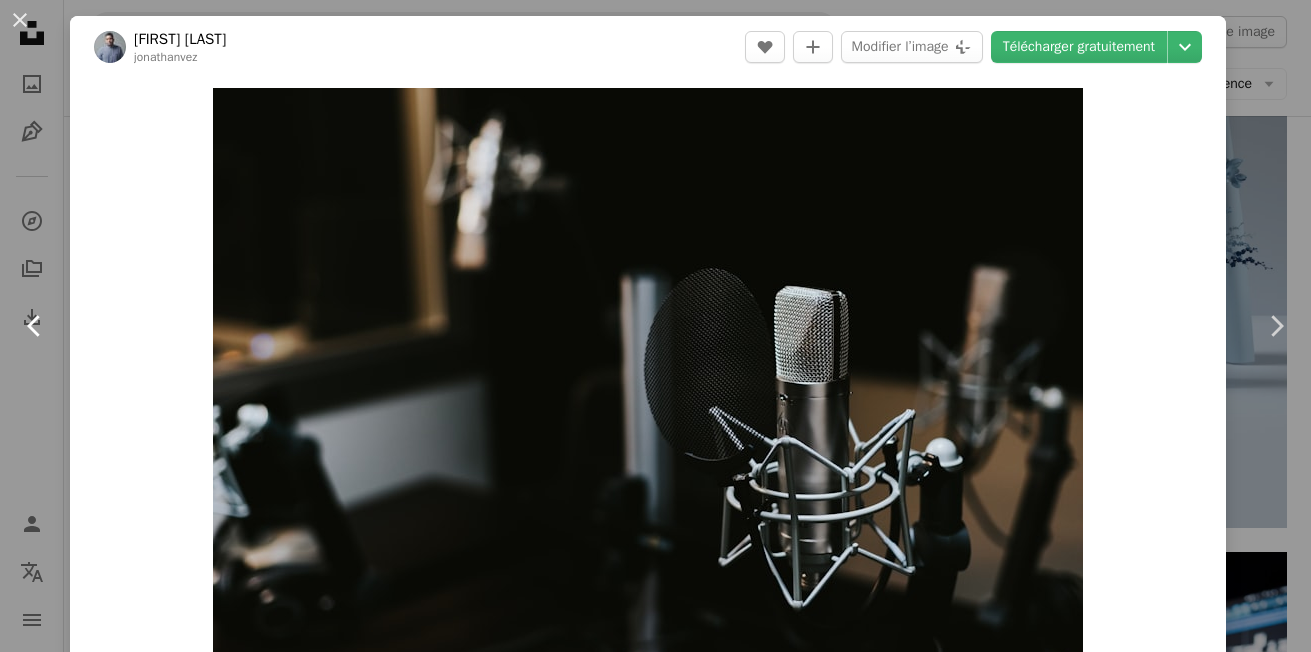 click on "Chevron left" 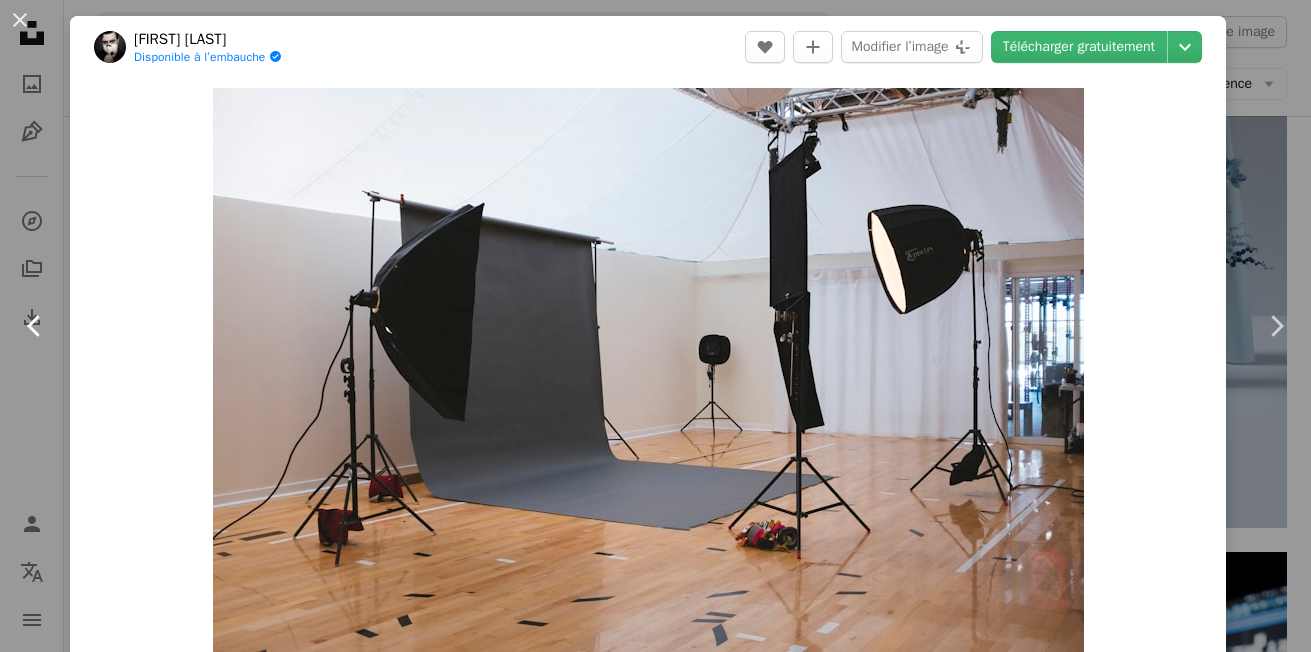 click on "Chevron left" 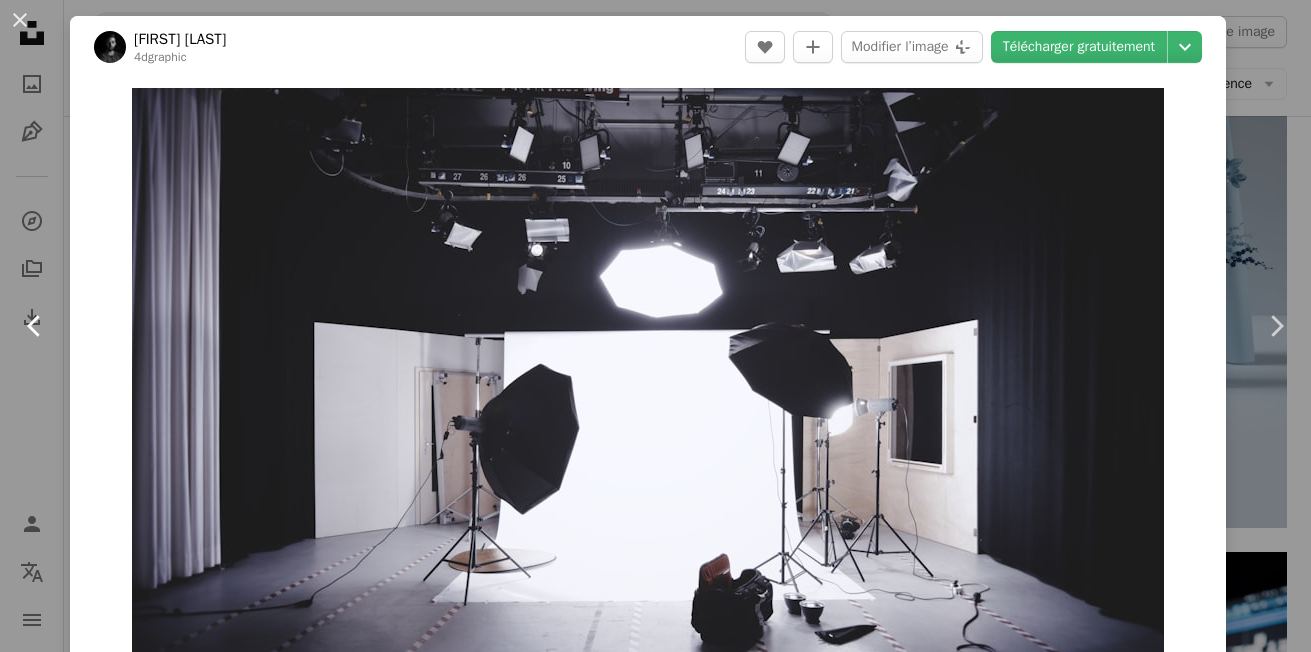 click on "Chevron left" 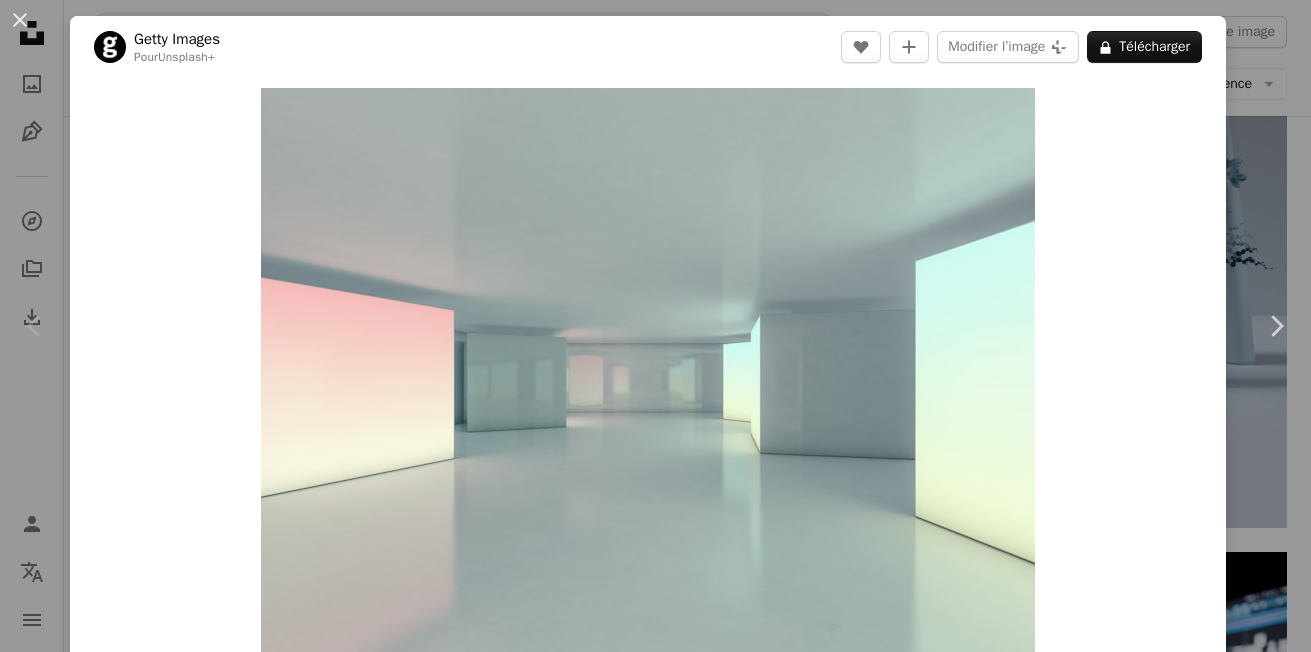 click on "Chevron left" 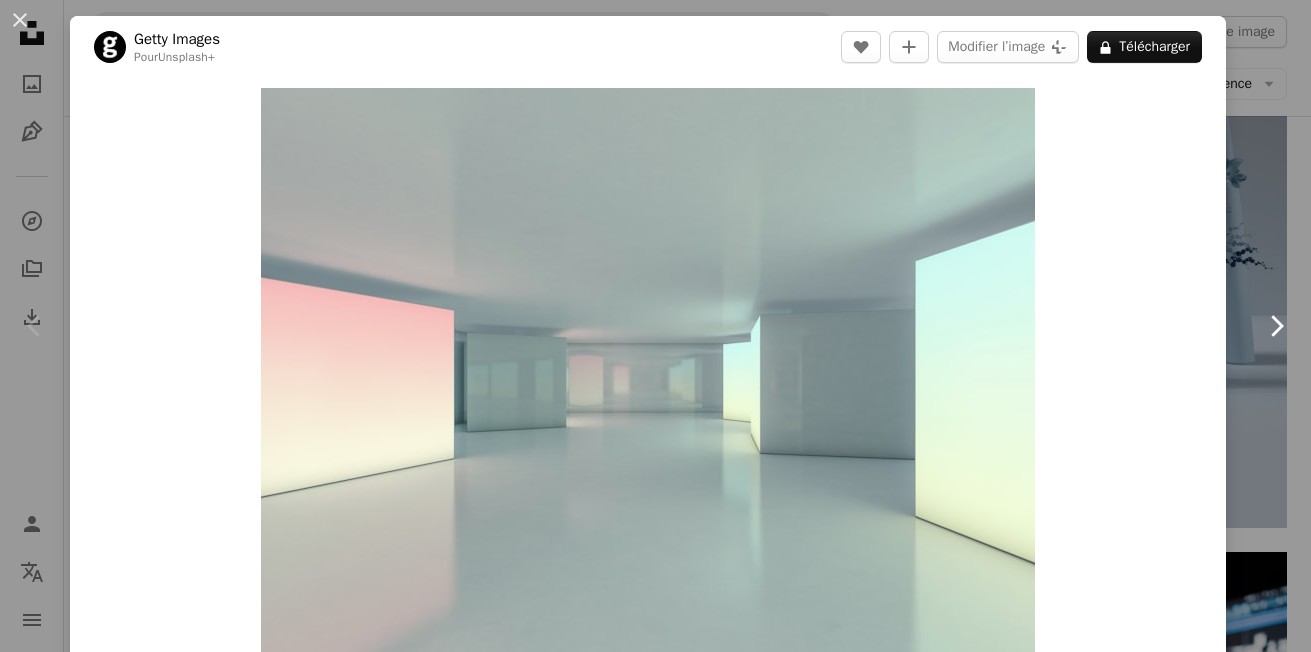 click on "Chevron right" 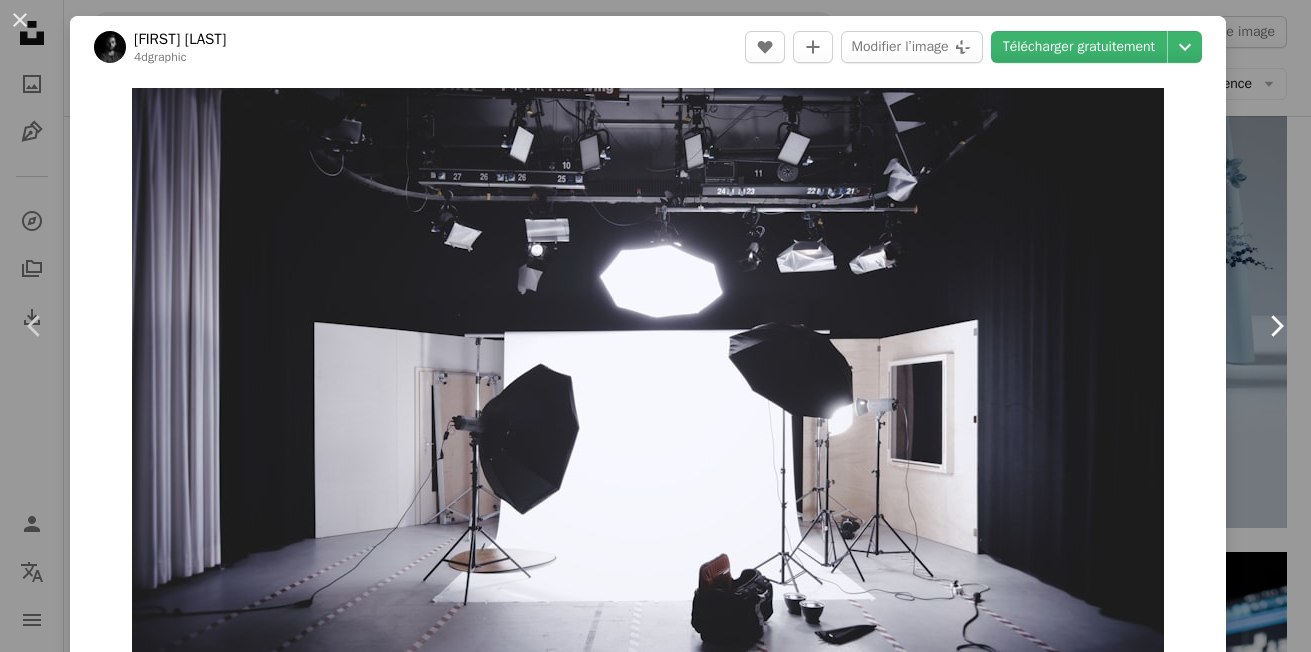 click on "Chevron right" 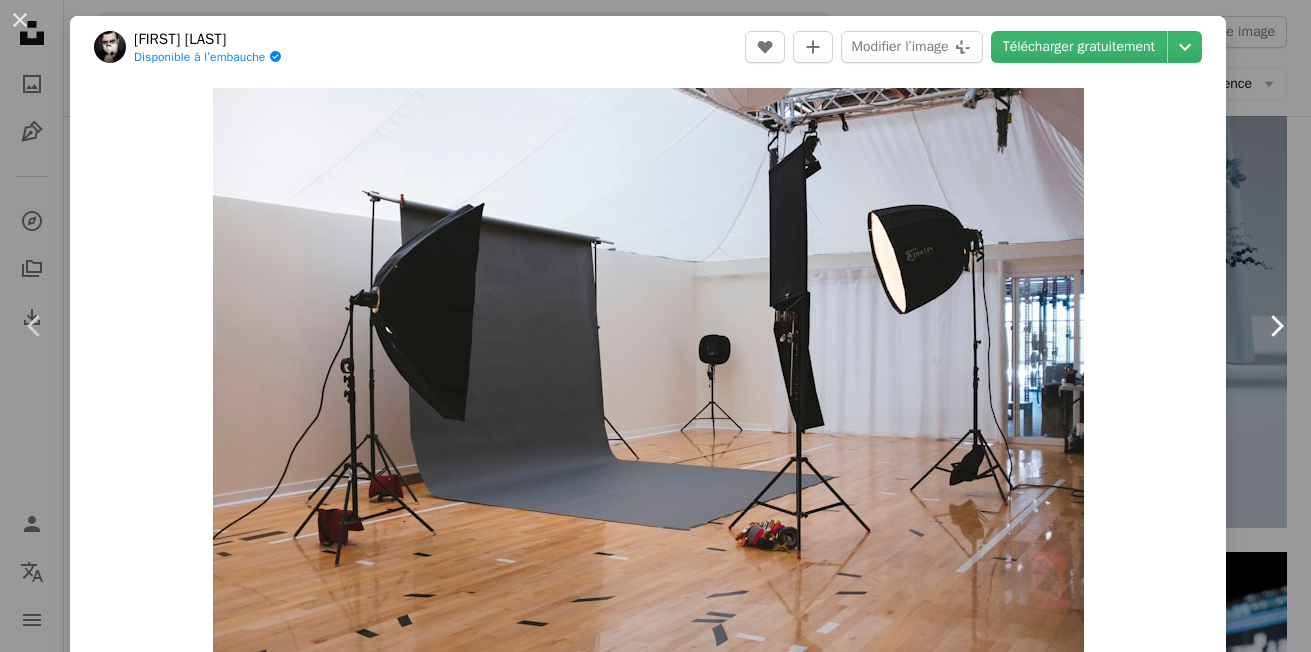 click on "Chevron right" 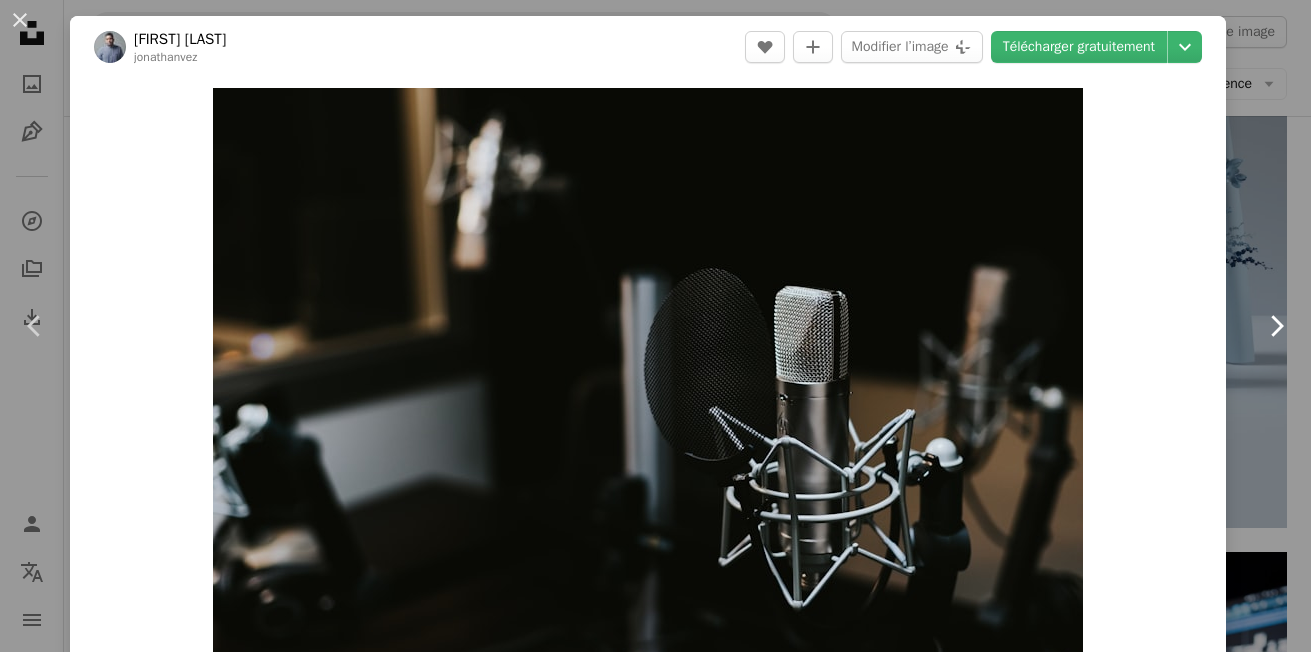 click on "Chevron right" 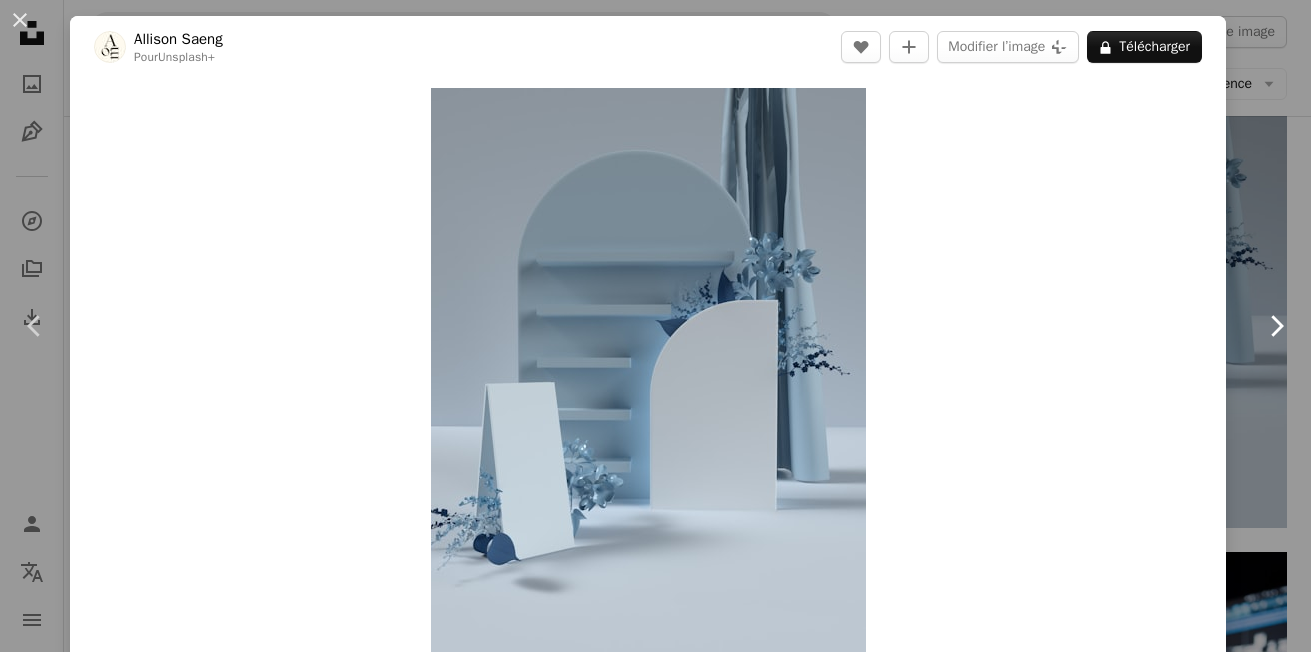 click on "Chevron right" 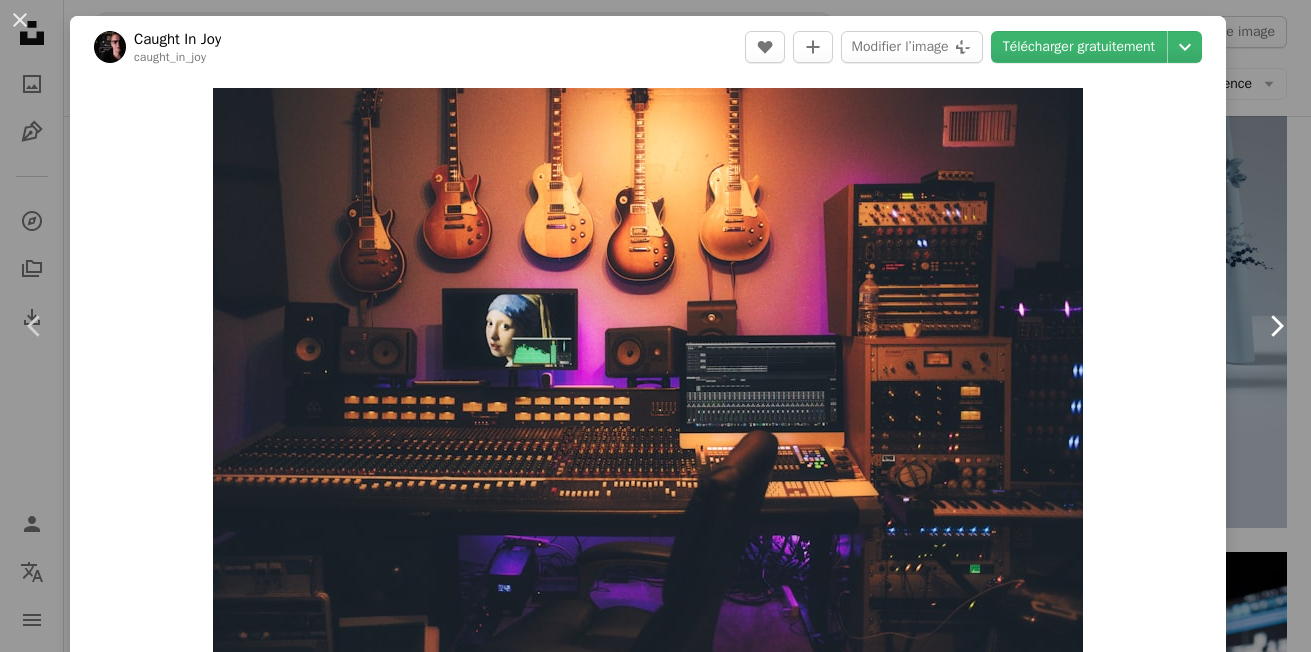 click on "Chevron right" 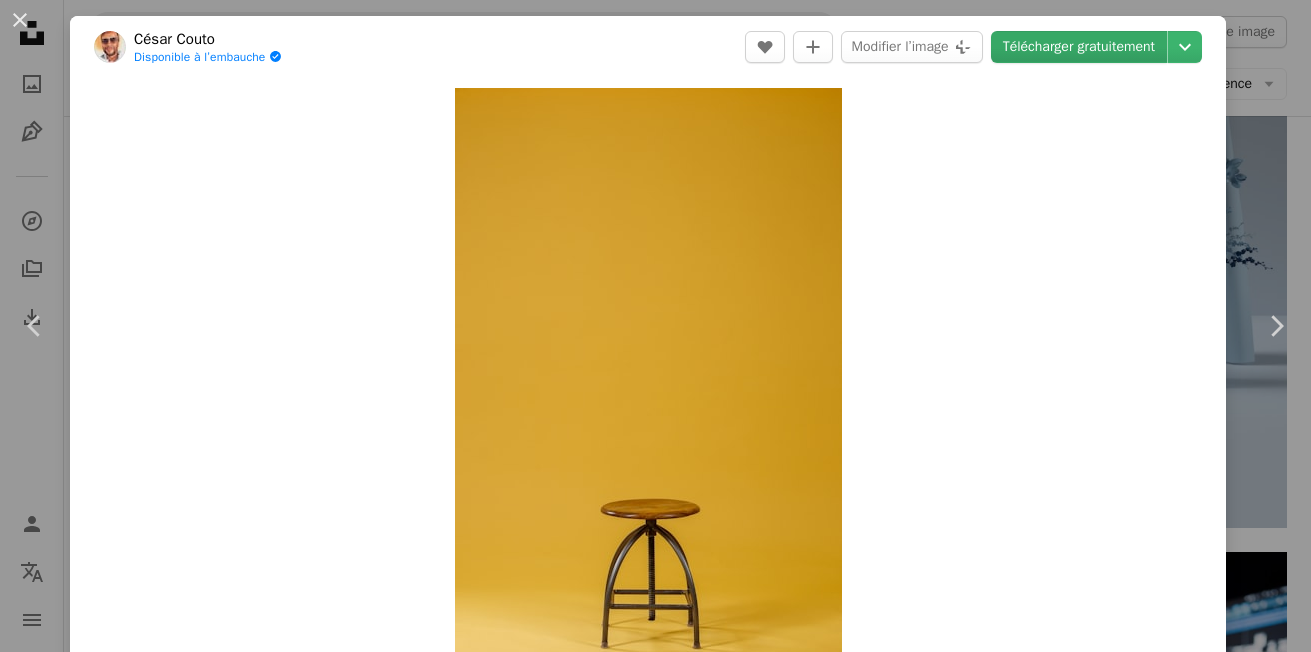 click on "Télécharger gratuitement" at bounding box center [1079, 47] 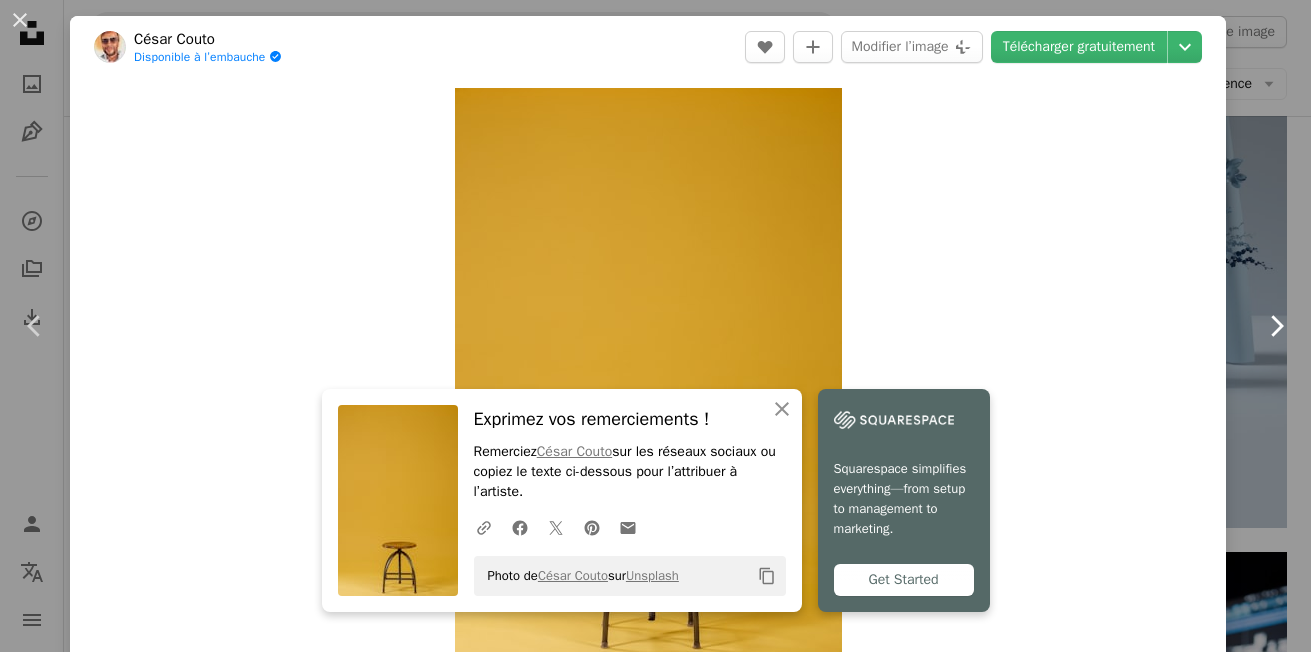 click 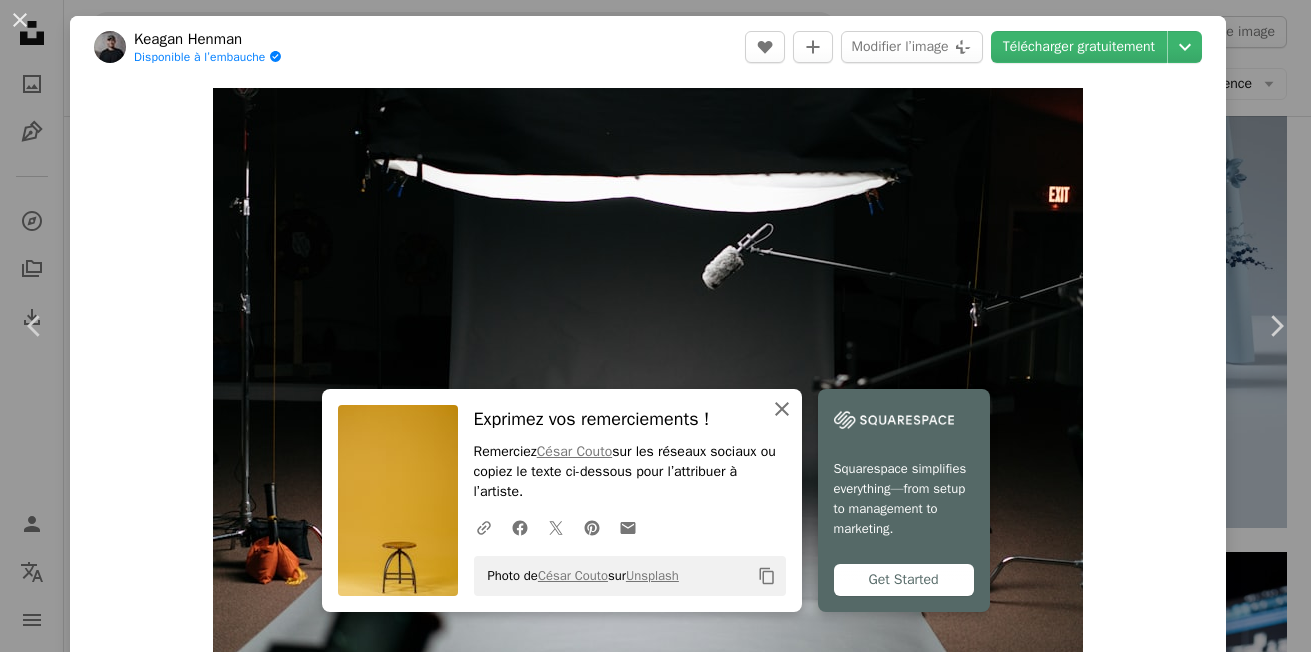 click on "An X shape" 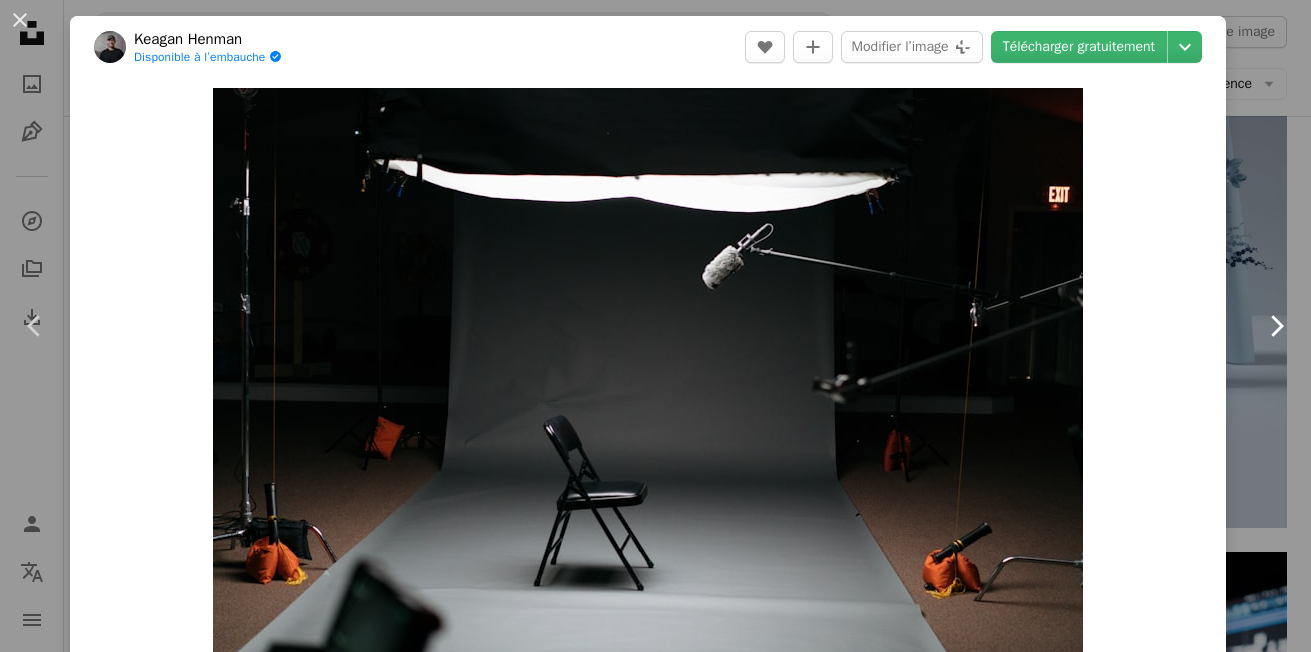 click on "Chevron right" 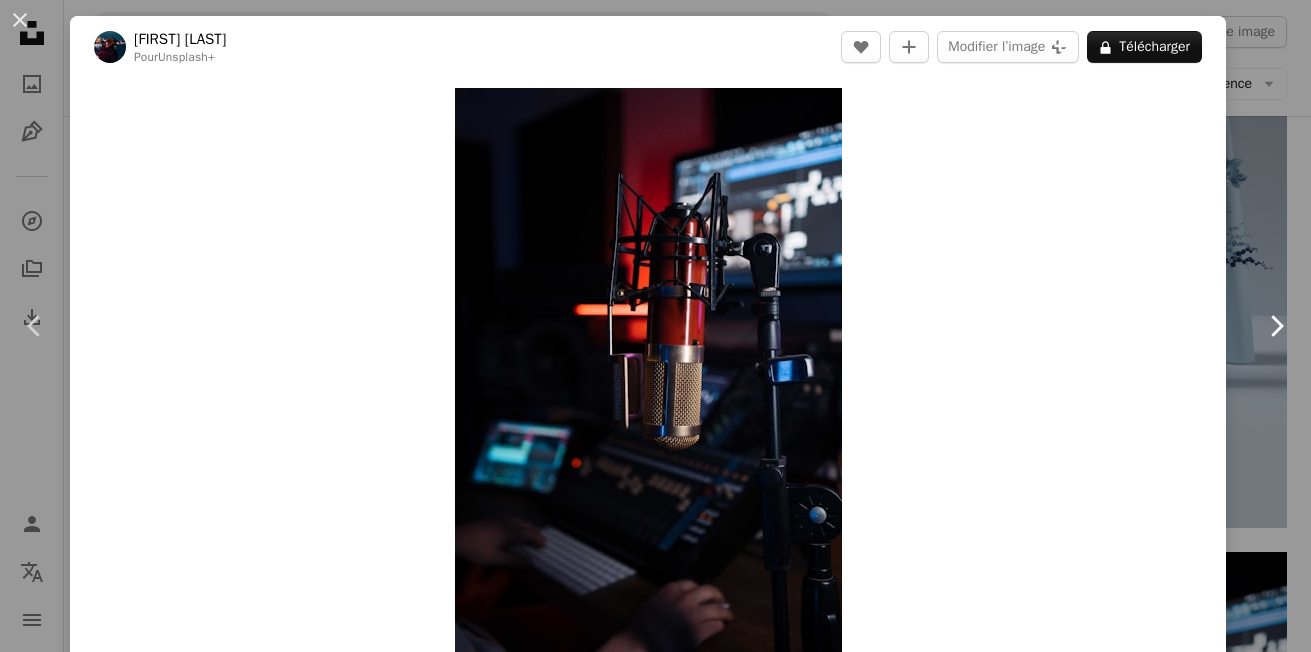 click on "Chevron right" 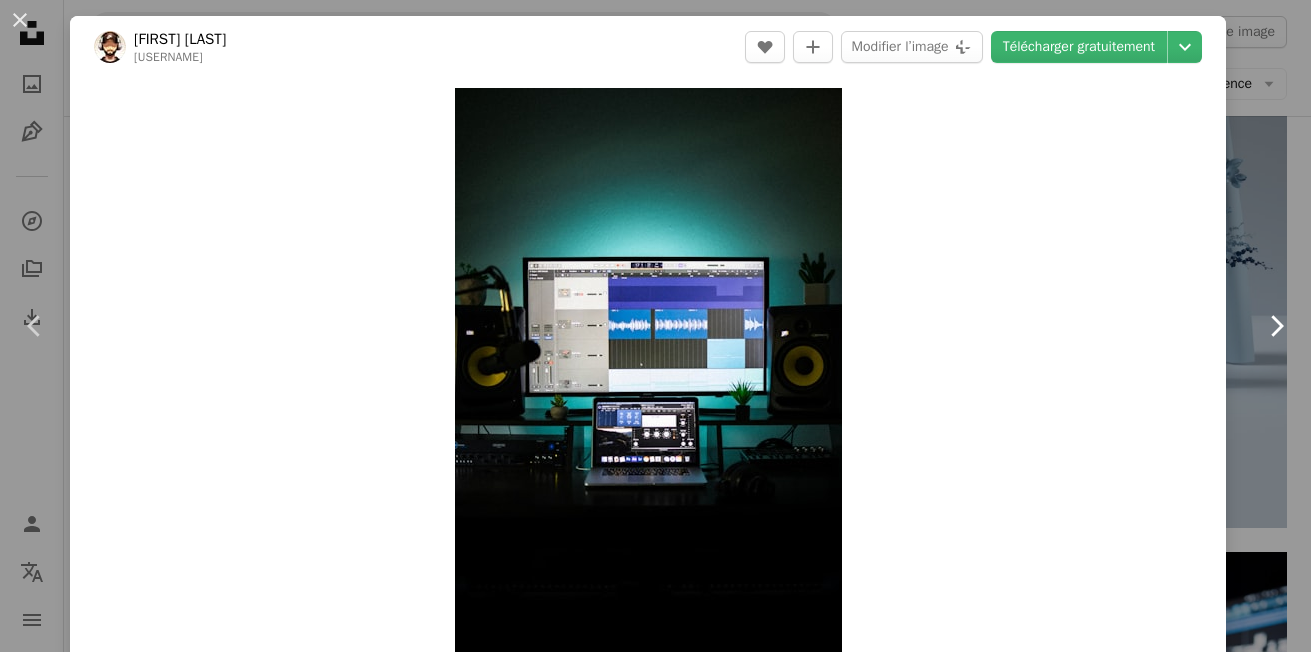 click on "Chevron right" 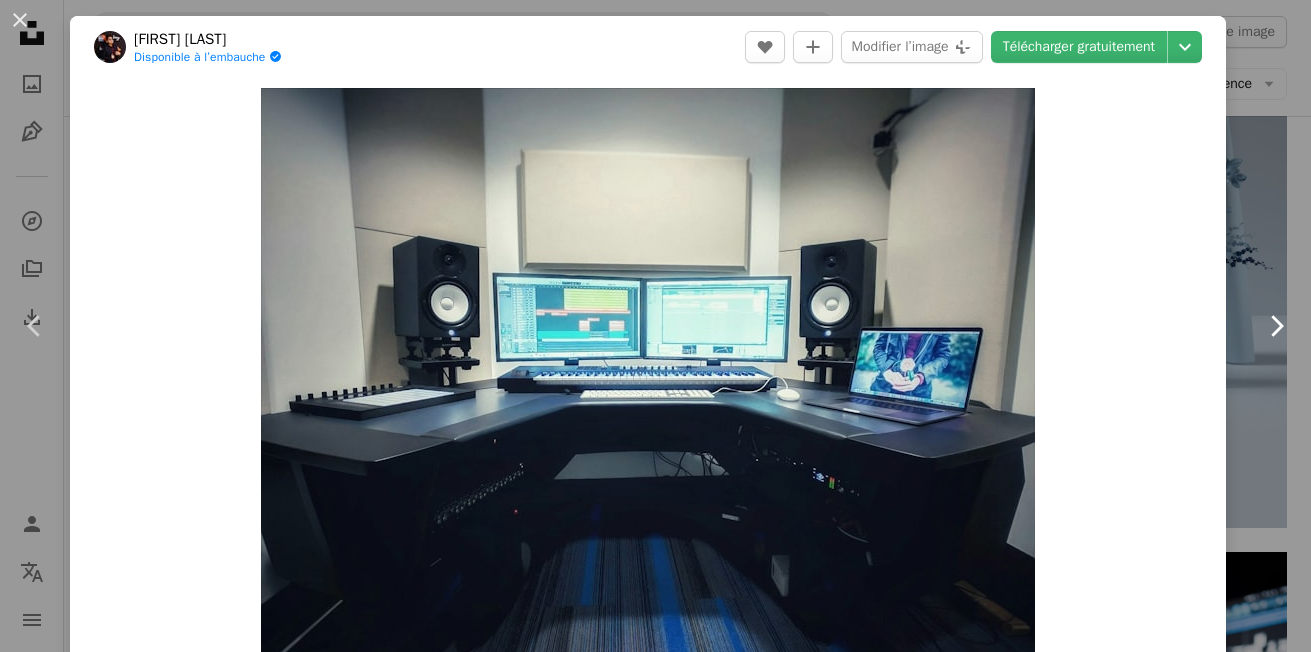 click on "Chevron right" 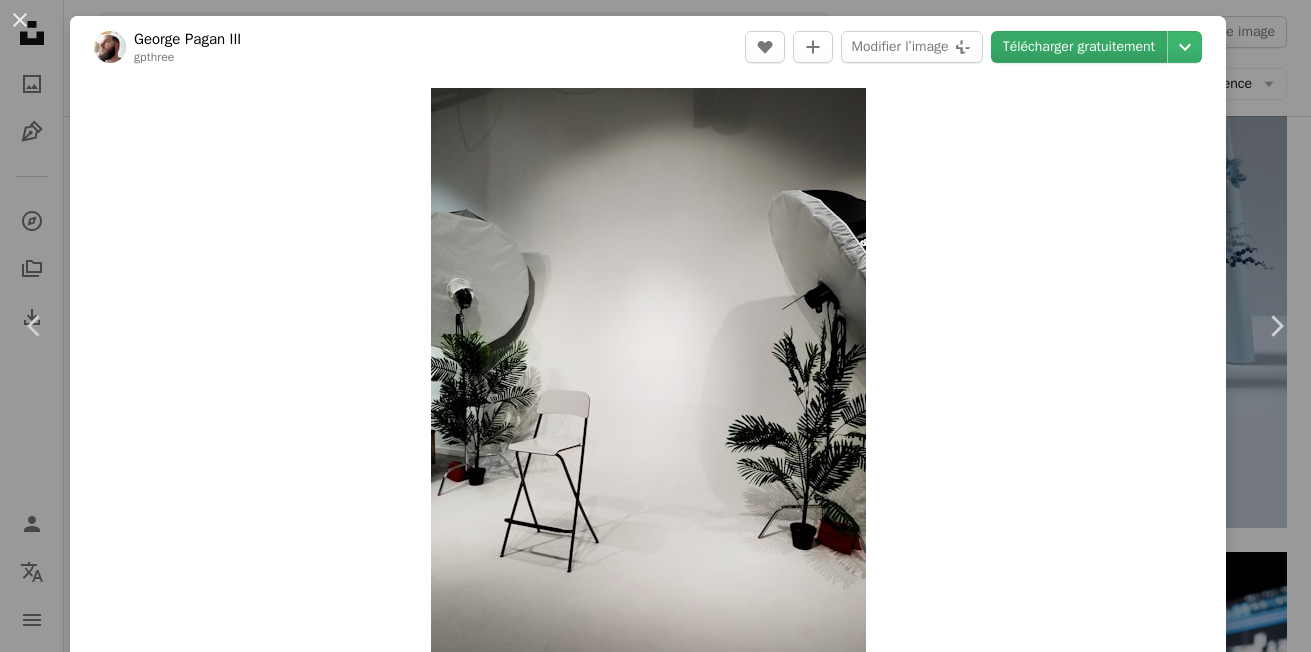 click on "Télécharger gratuitement" at bounding box center [1079, 47] 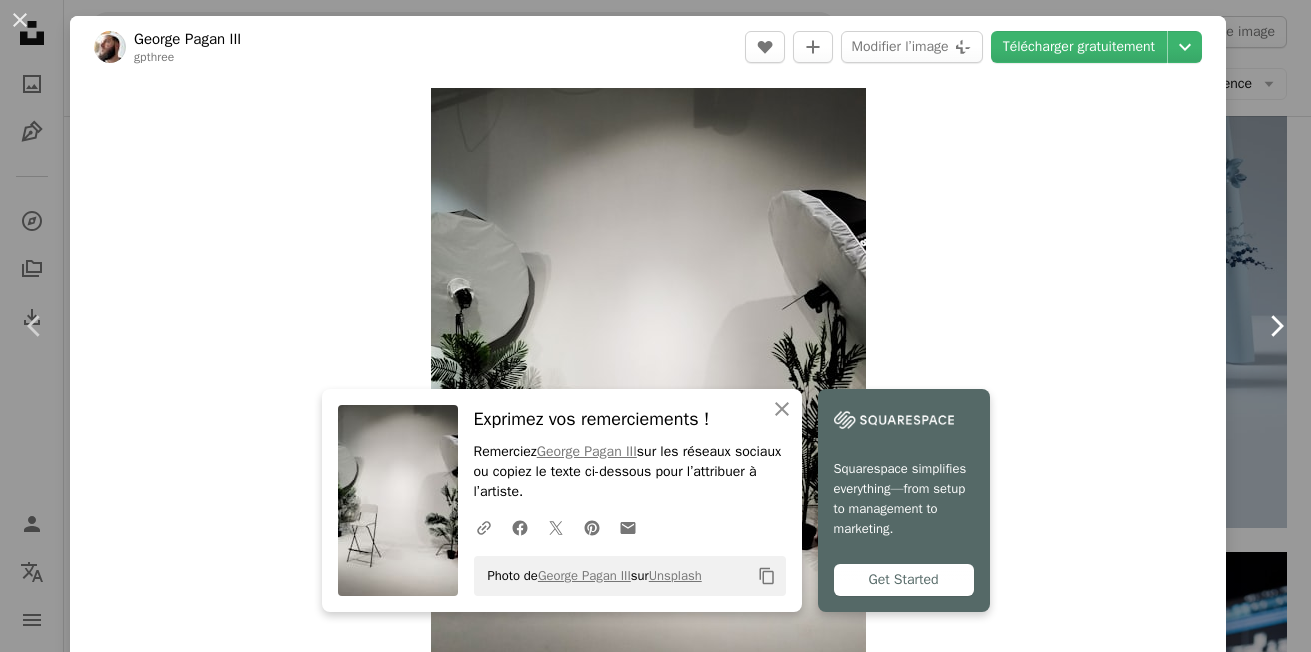 click 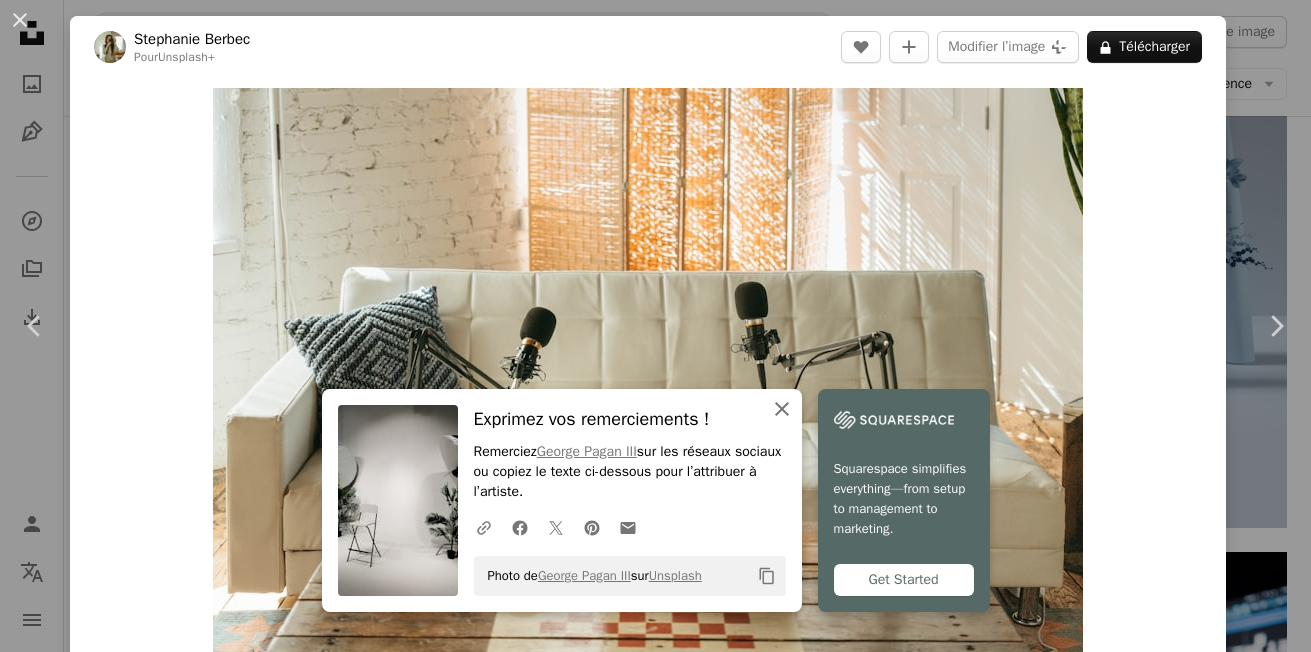 click on "An X shape" 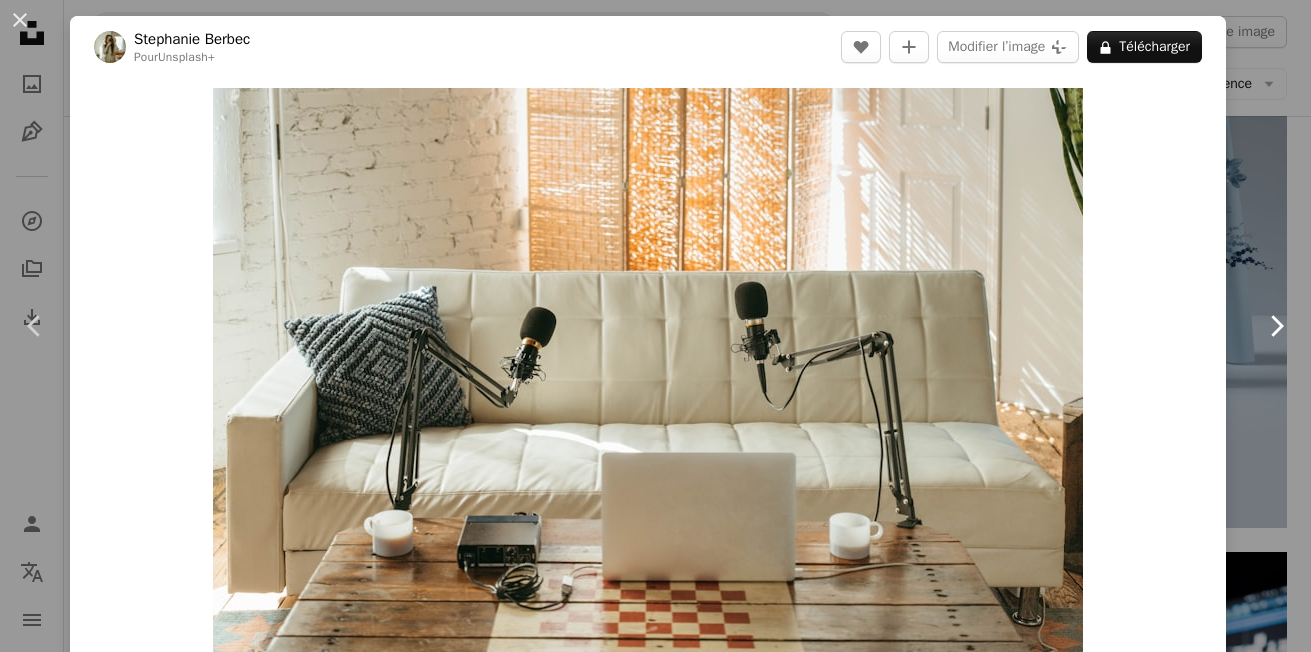 click 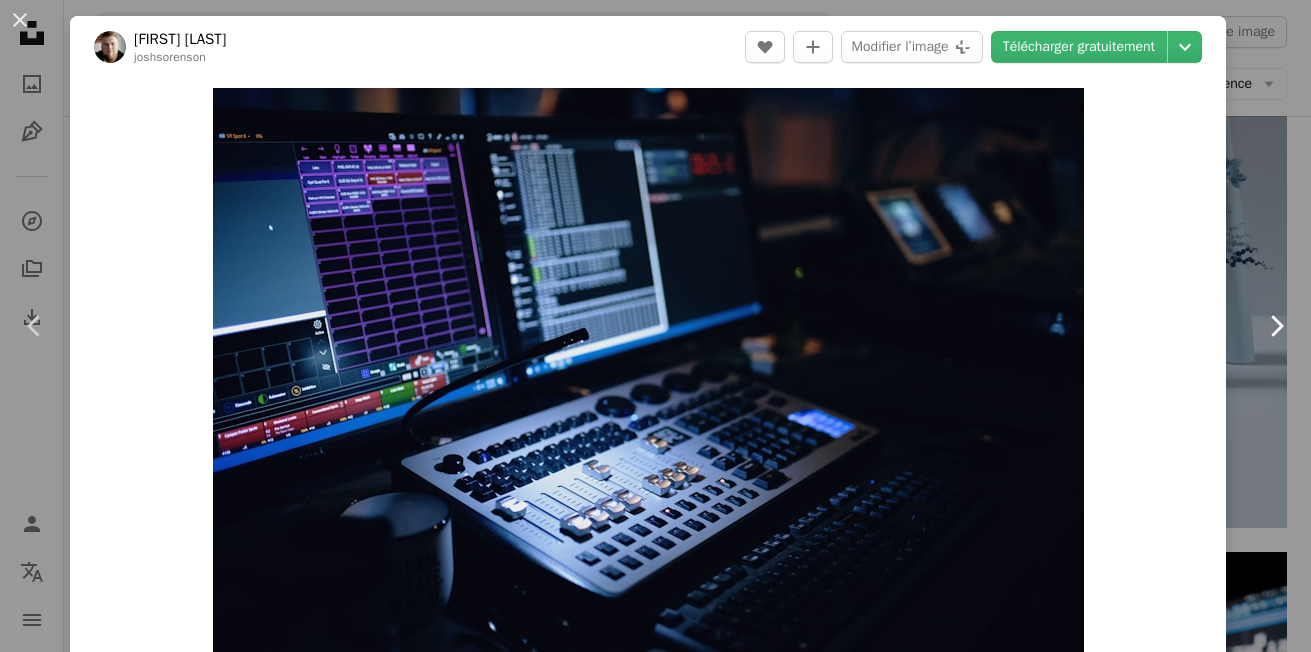 click 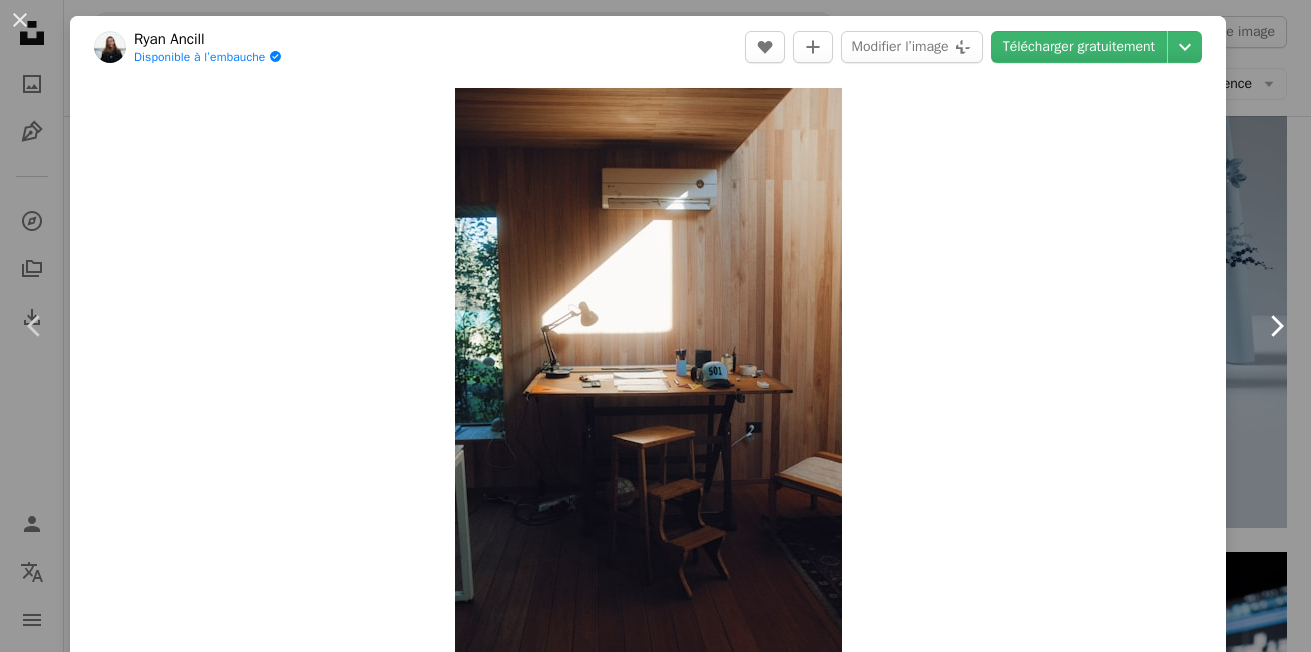 click on "Chevron right" at bounding box center (1276, 326) 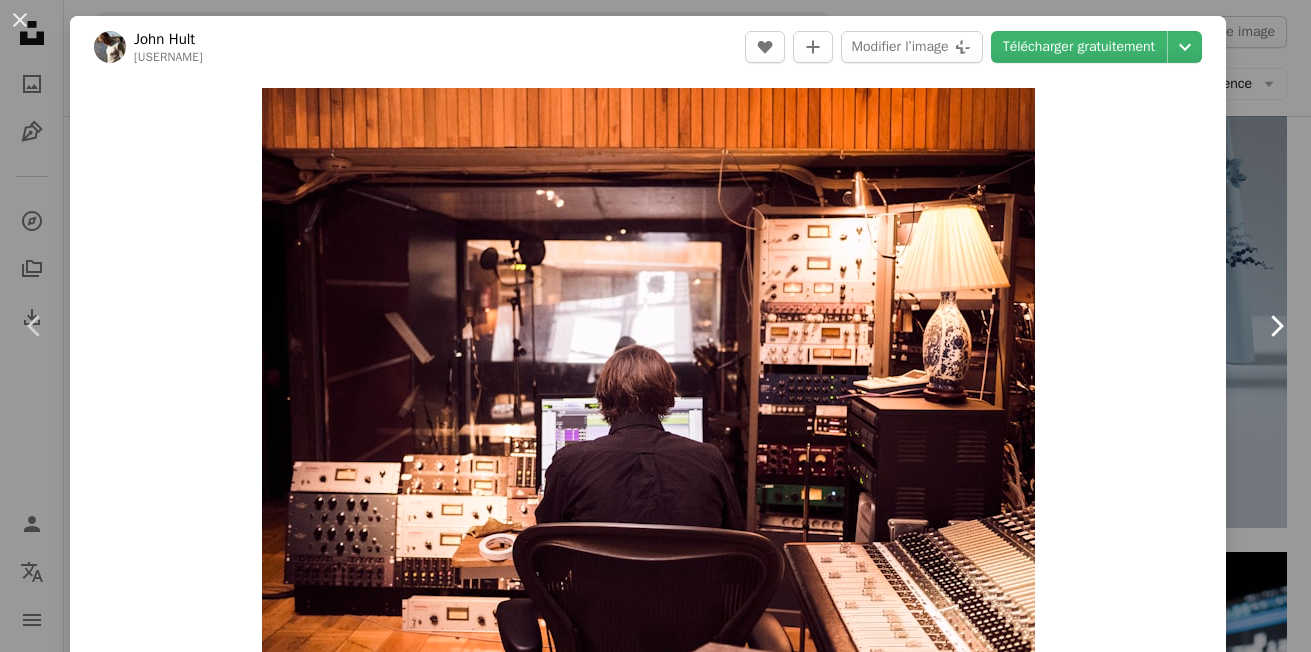 click on "Chevron right" 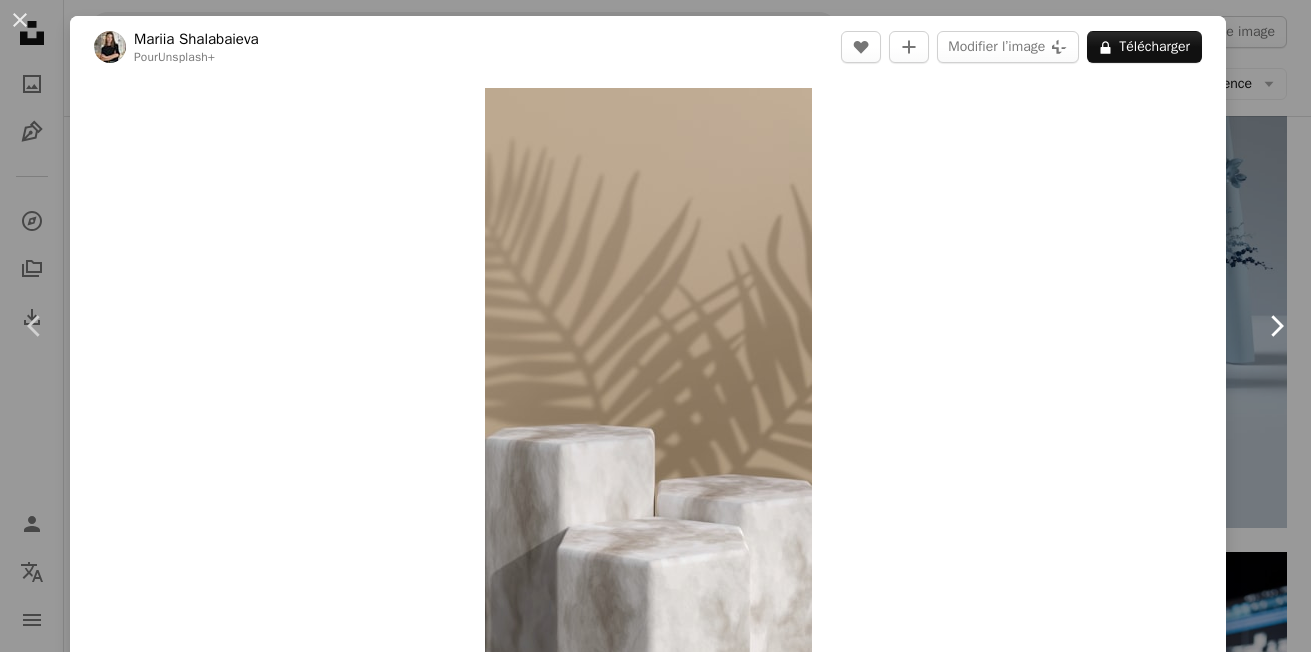 click on "Chevron right" 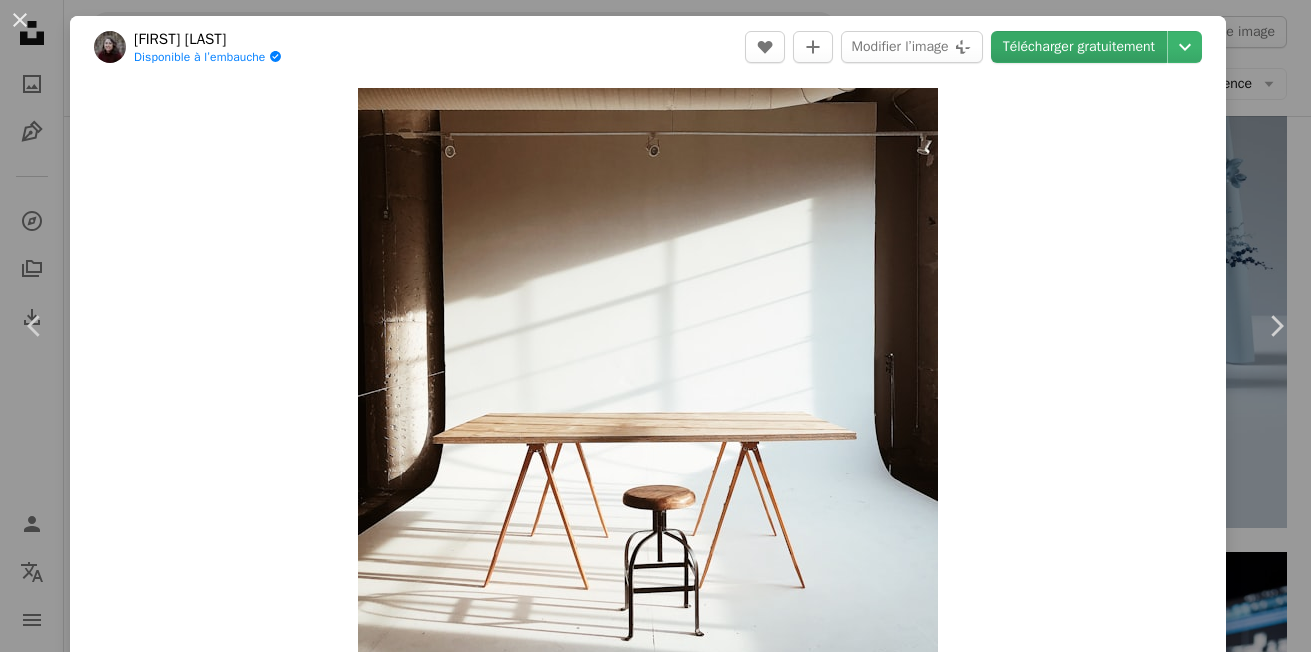 click on "Télécharger gratuitement" at bounding box center [1079, 47] 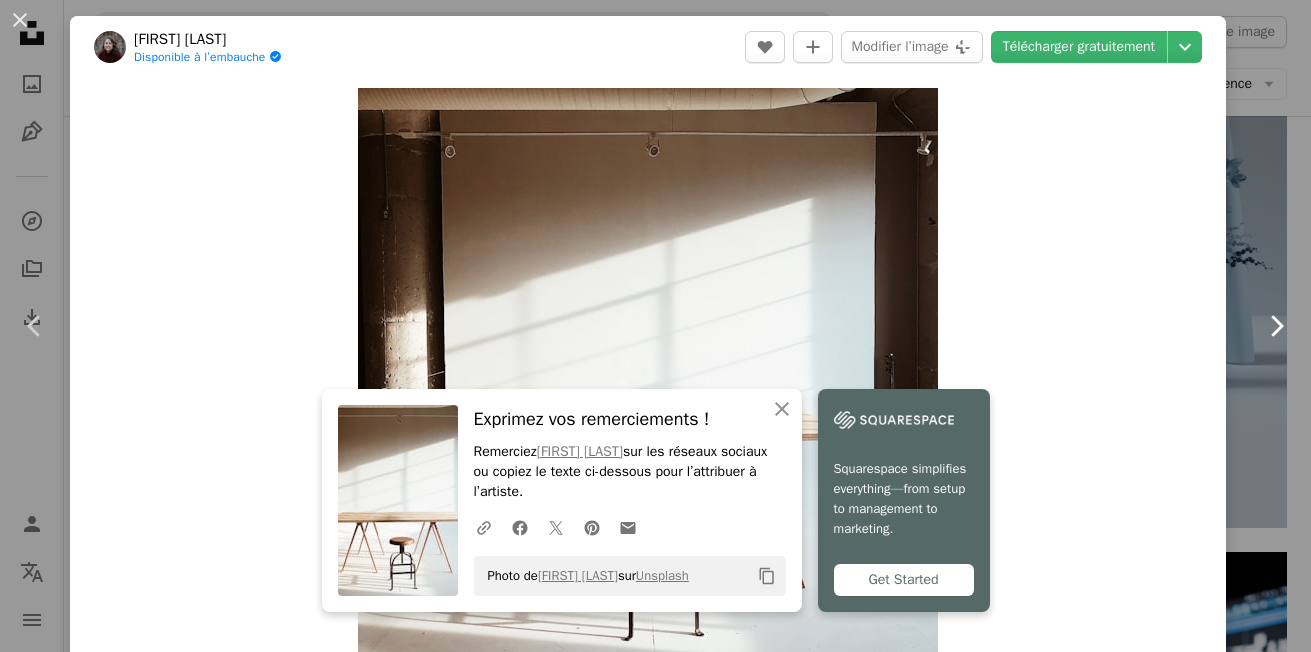 click 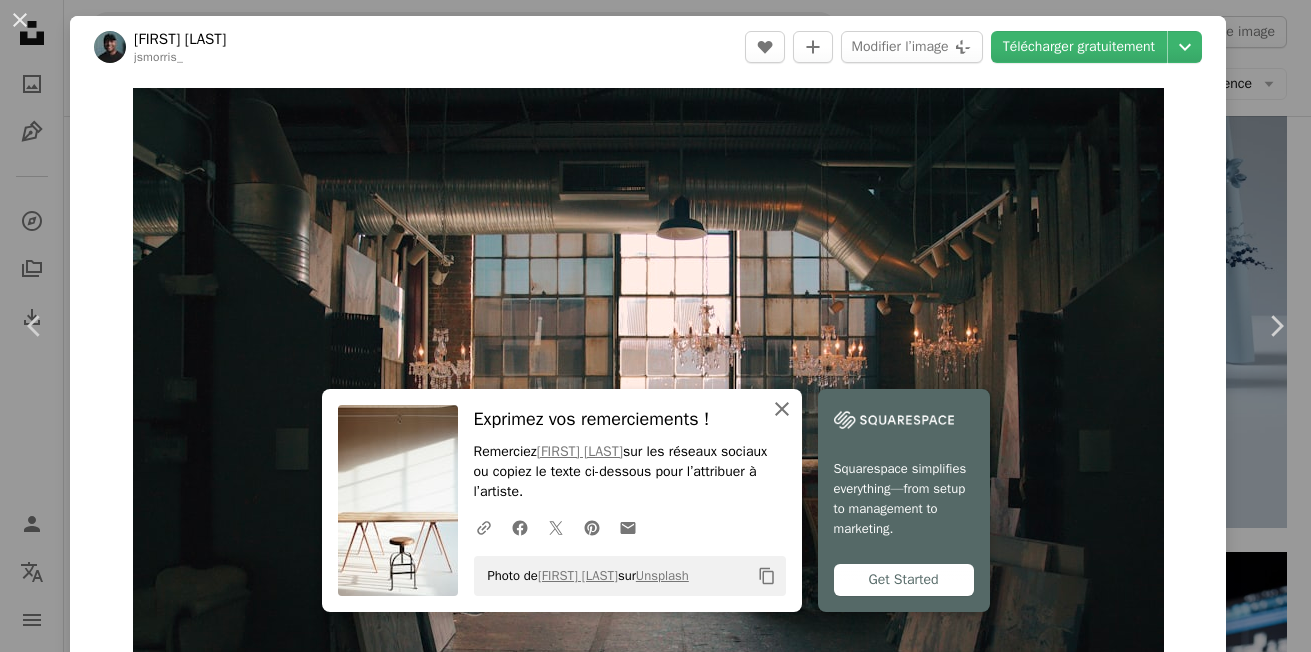 click on "An X shape" 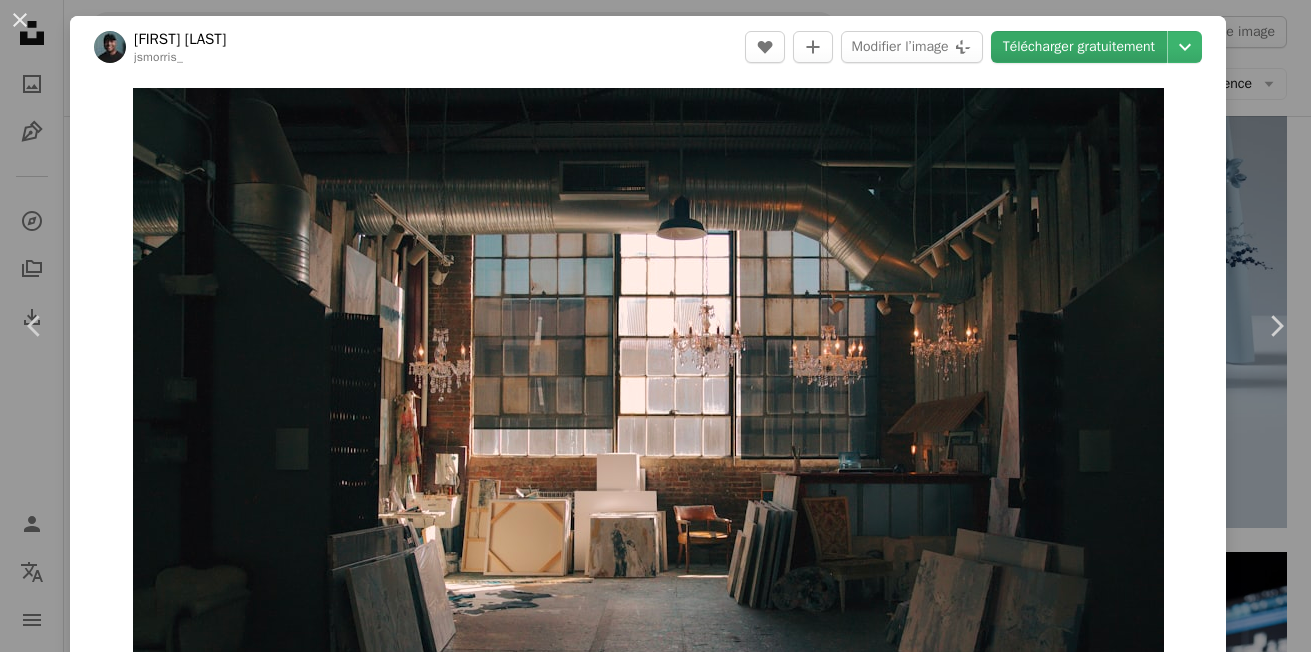 click on "Télécharger gratuitement" at bounding box center [1079, 47] 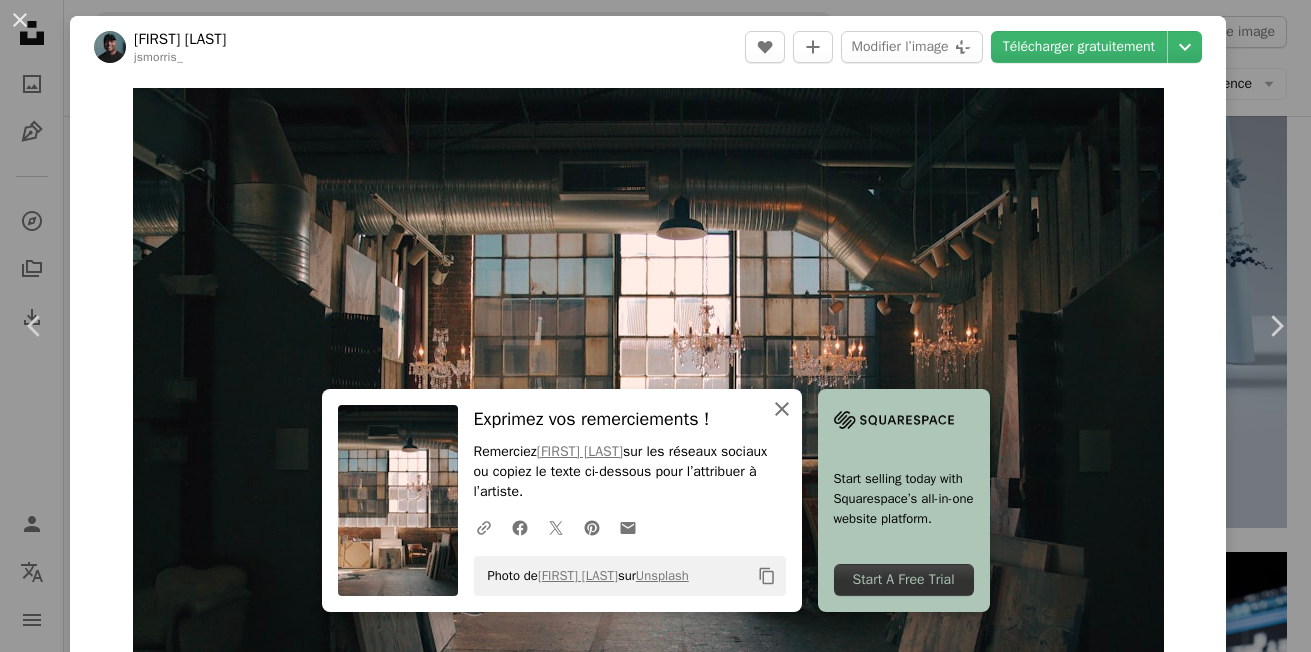 click on "An X shape" 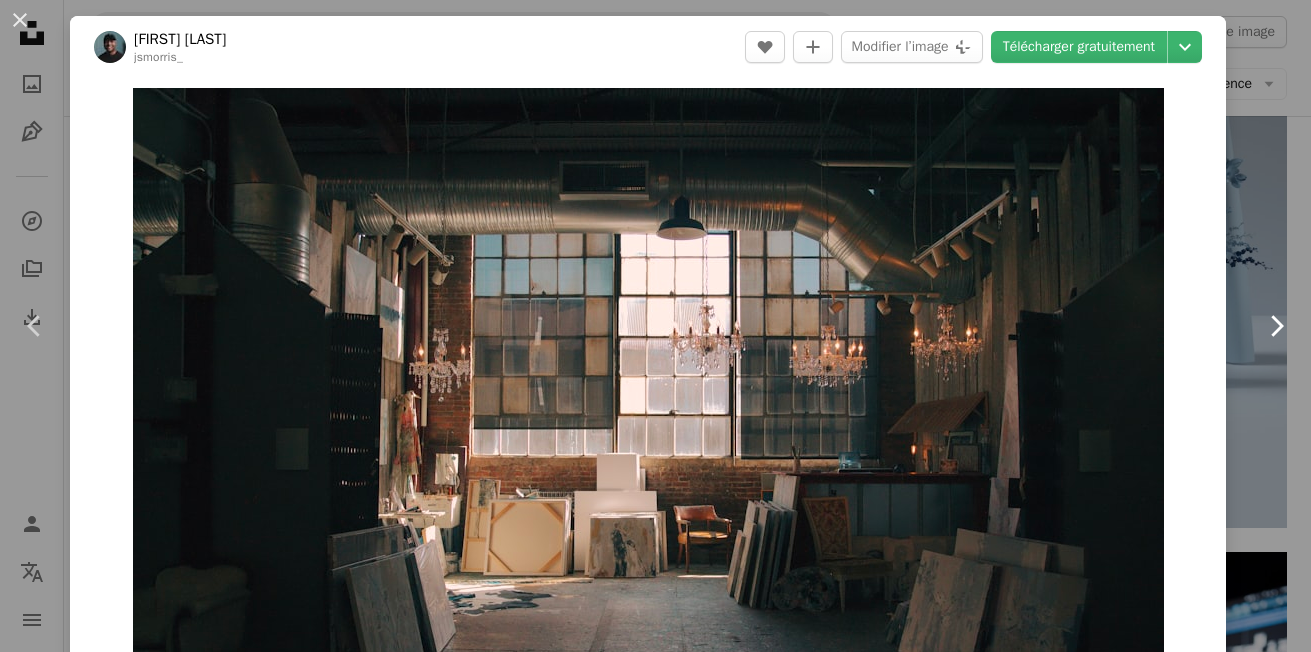 click on "Chevron right" 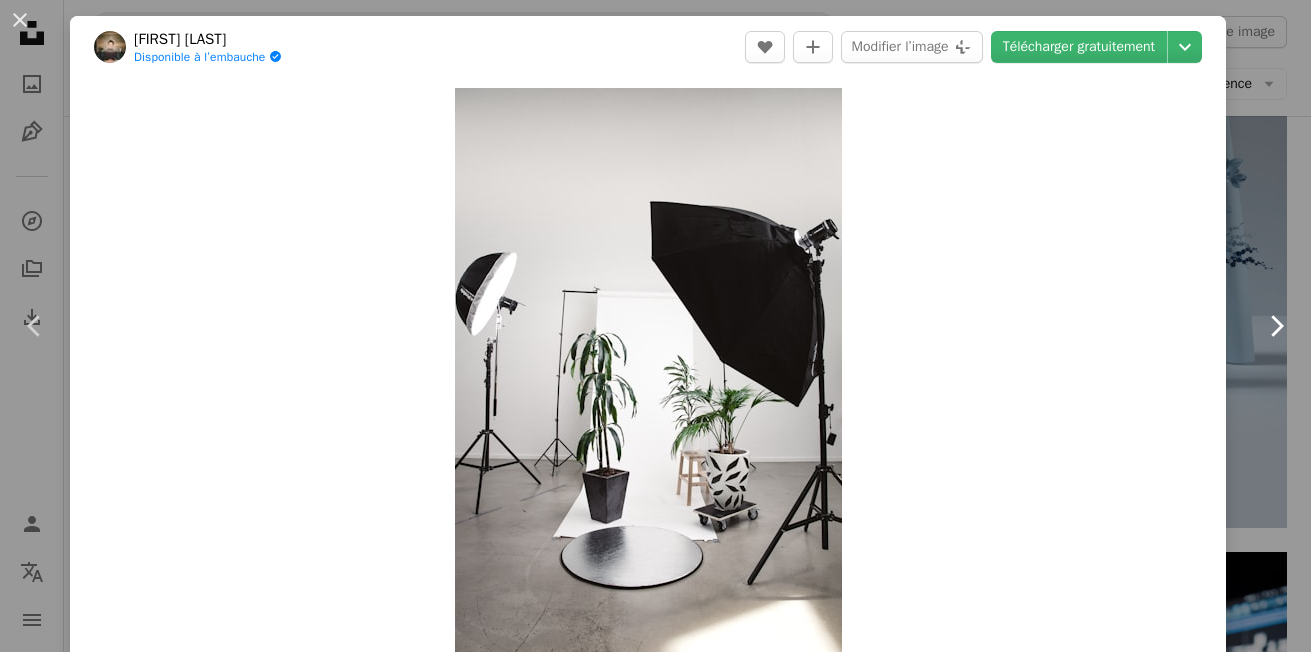 click on "Chevron right" 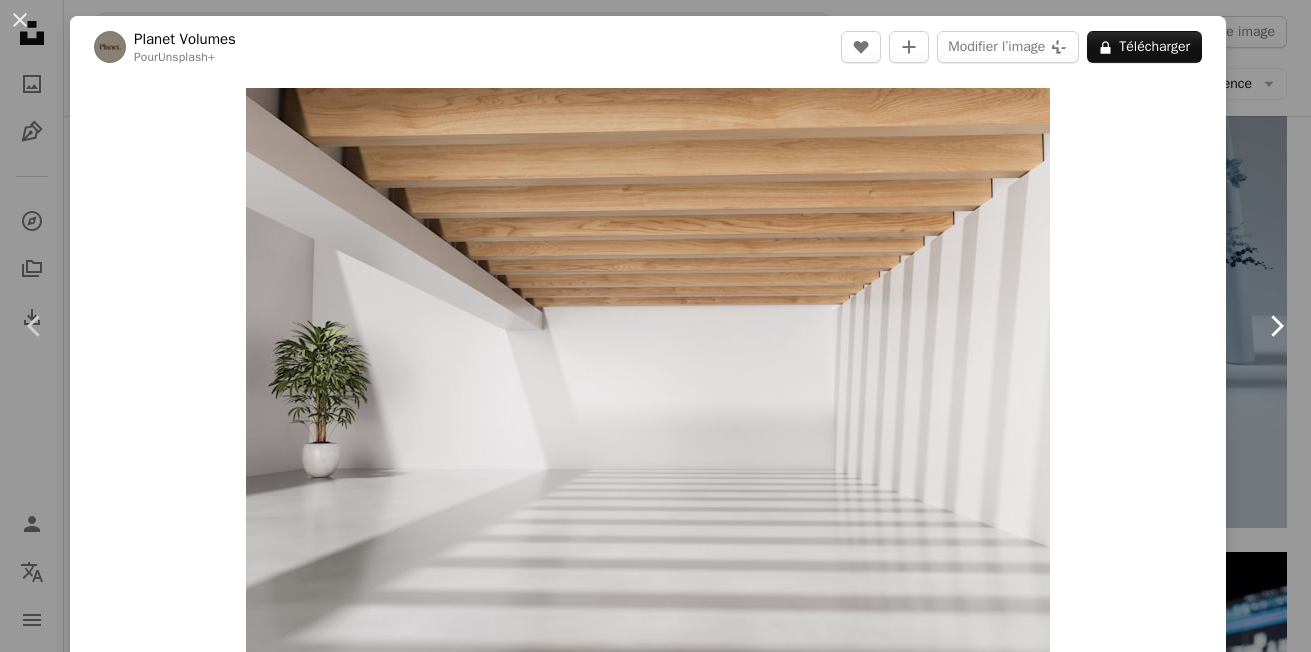 click on "Chevron right" 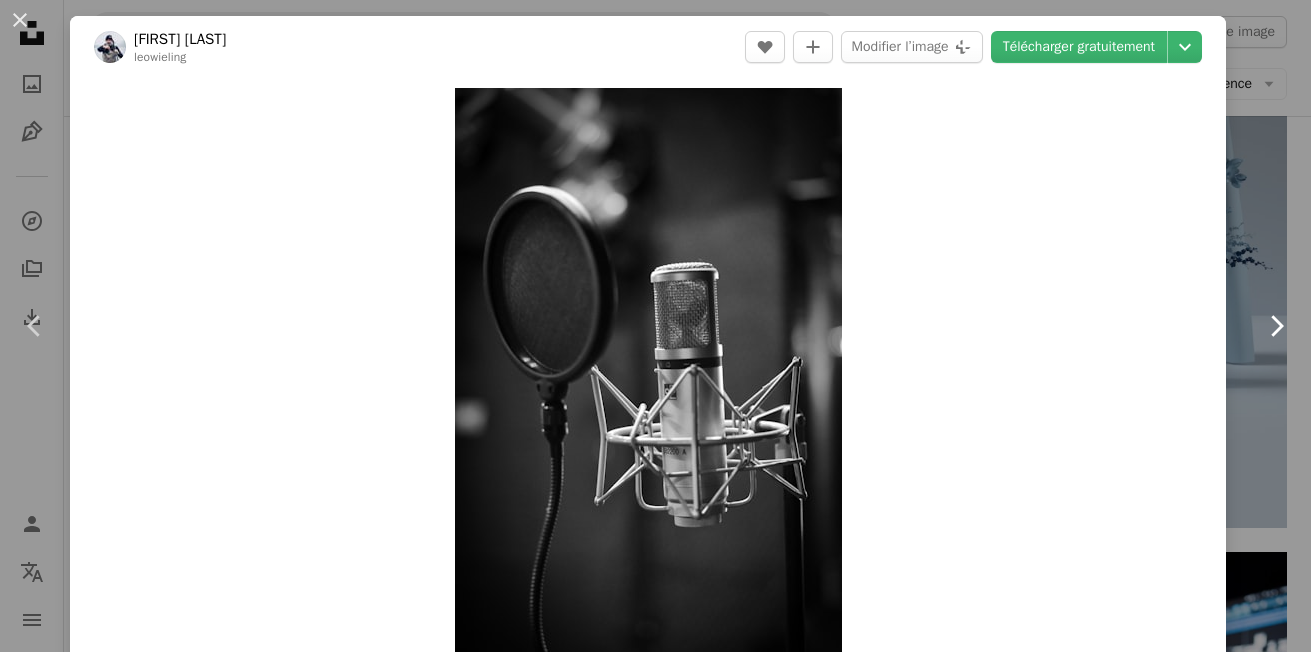 click on "Chevron right" 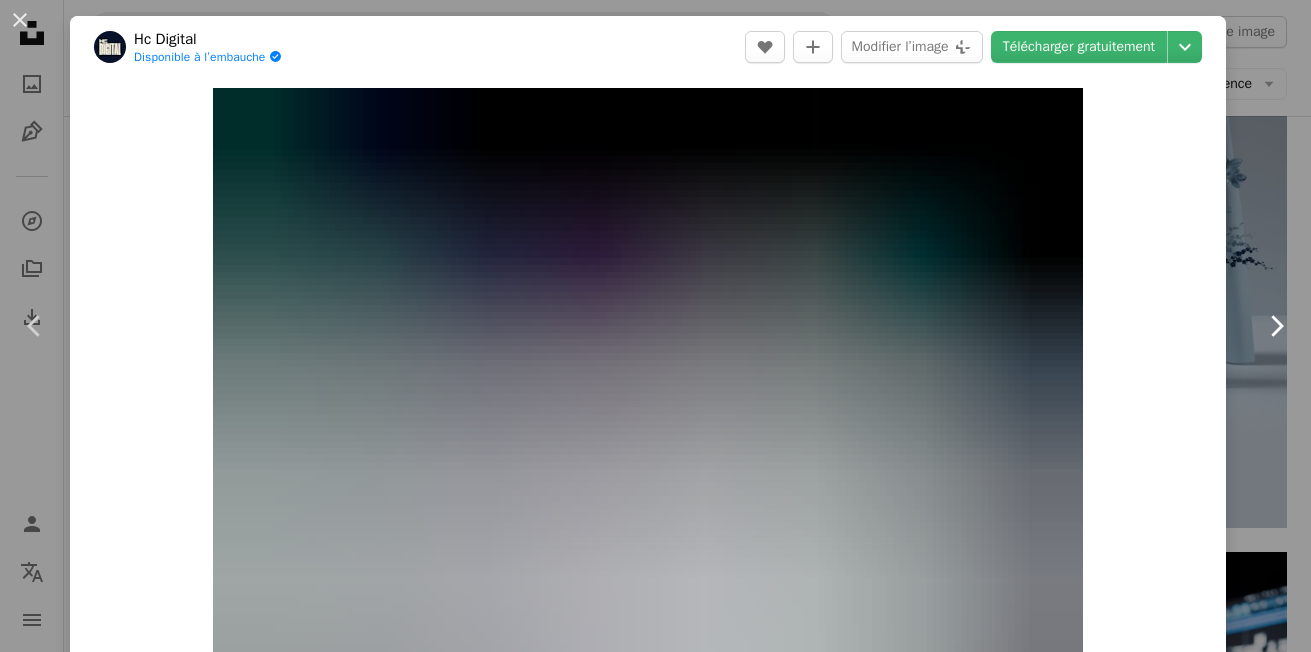 click on "Chevron right" 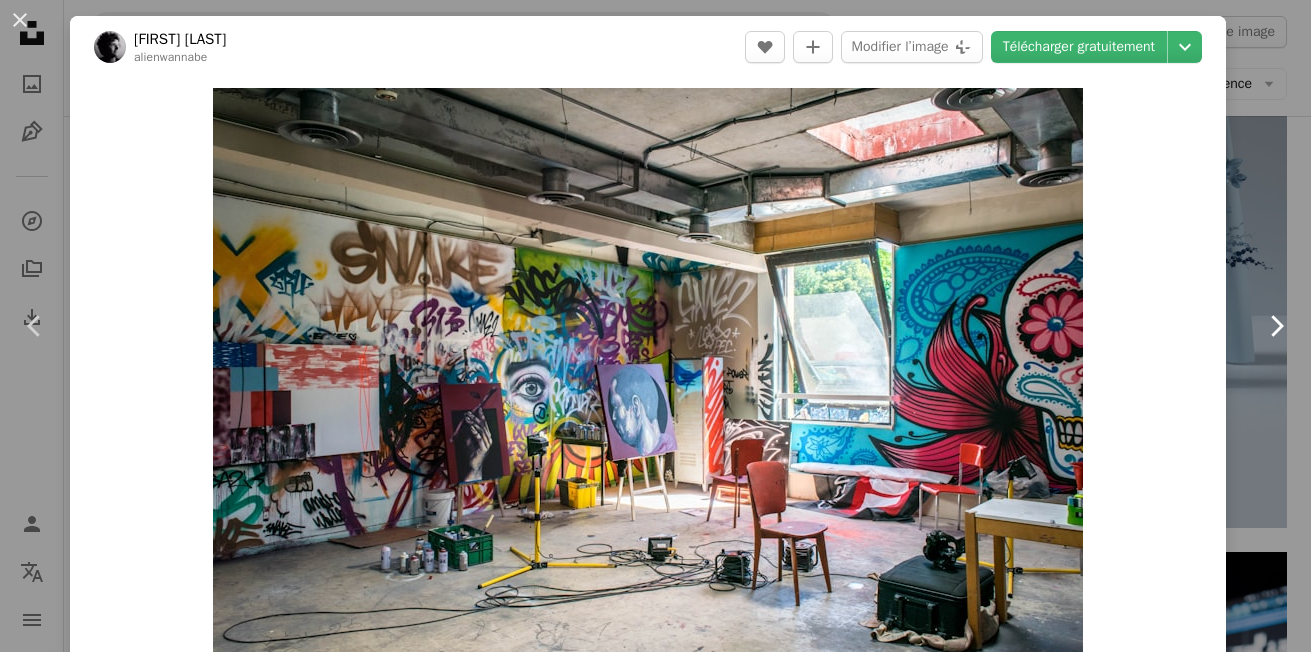 click on "Chevron right" 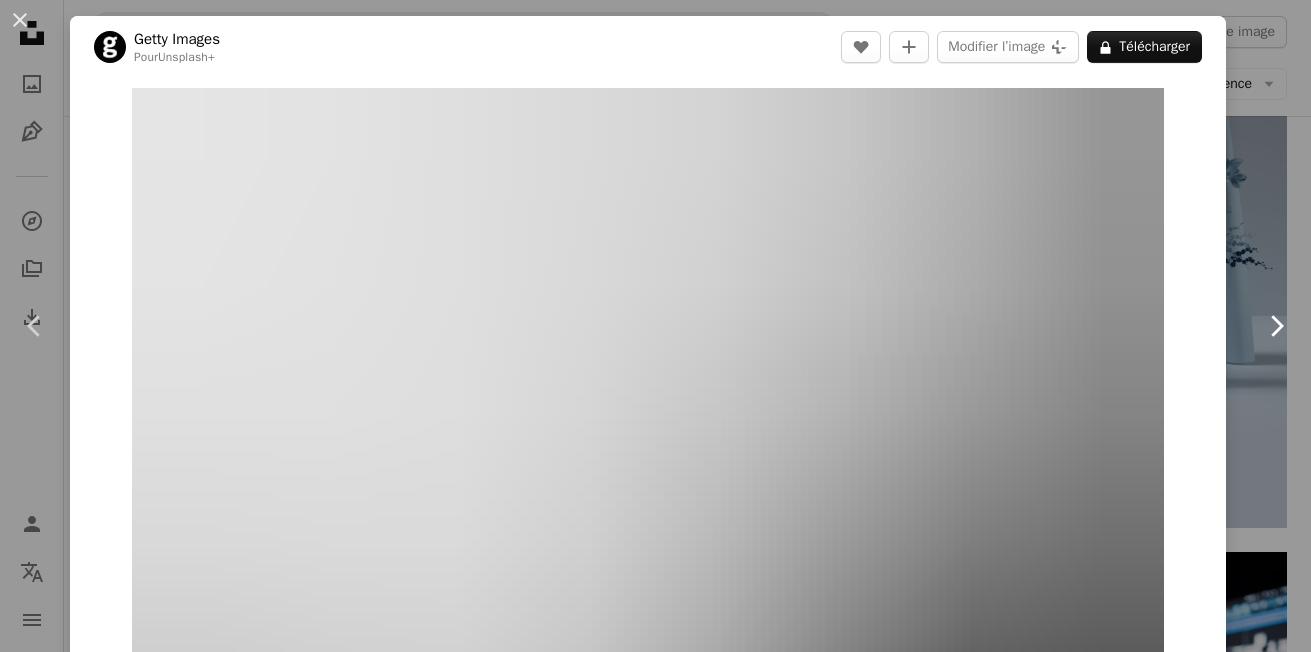 click on "Chevron right" 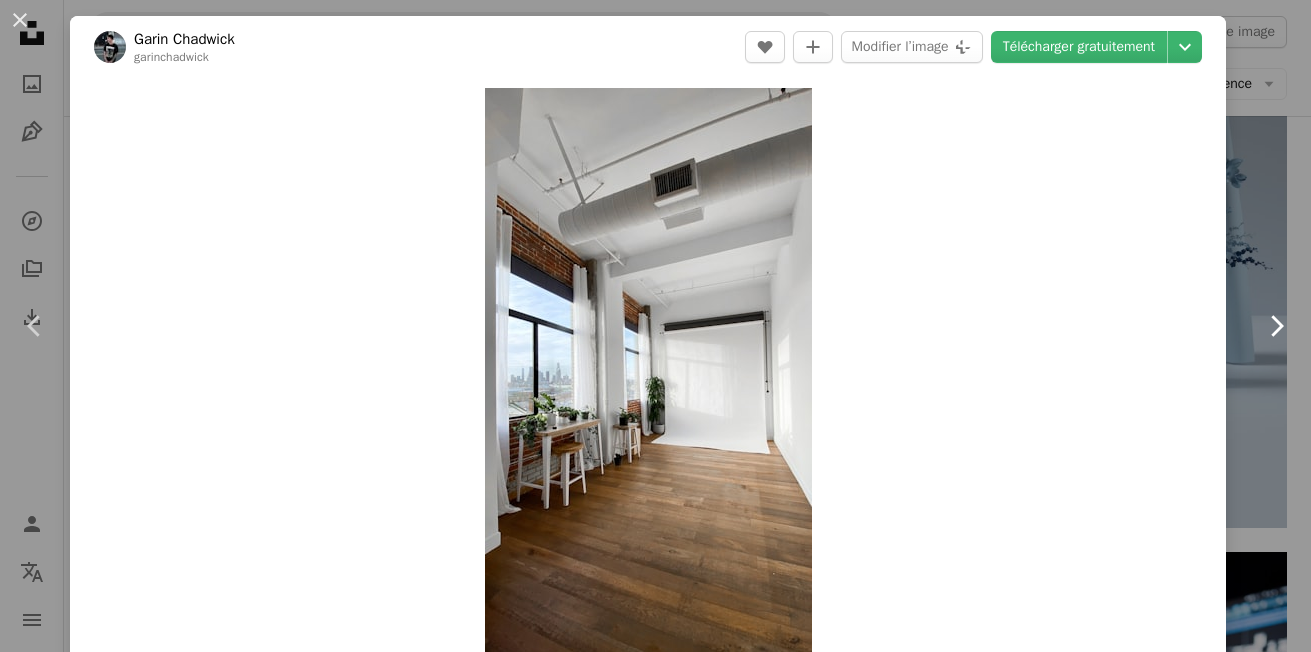 click 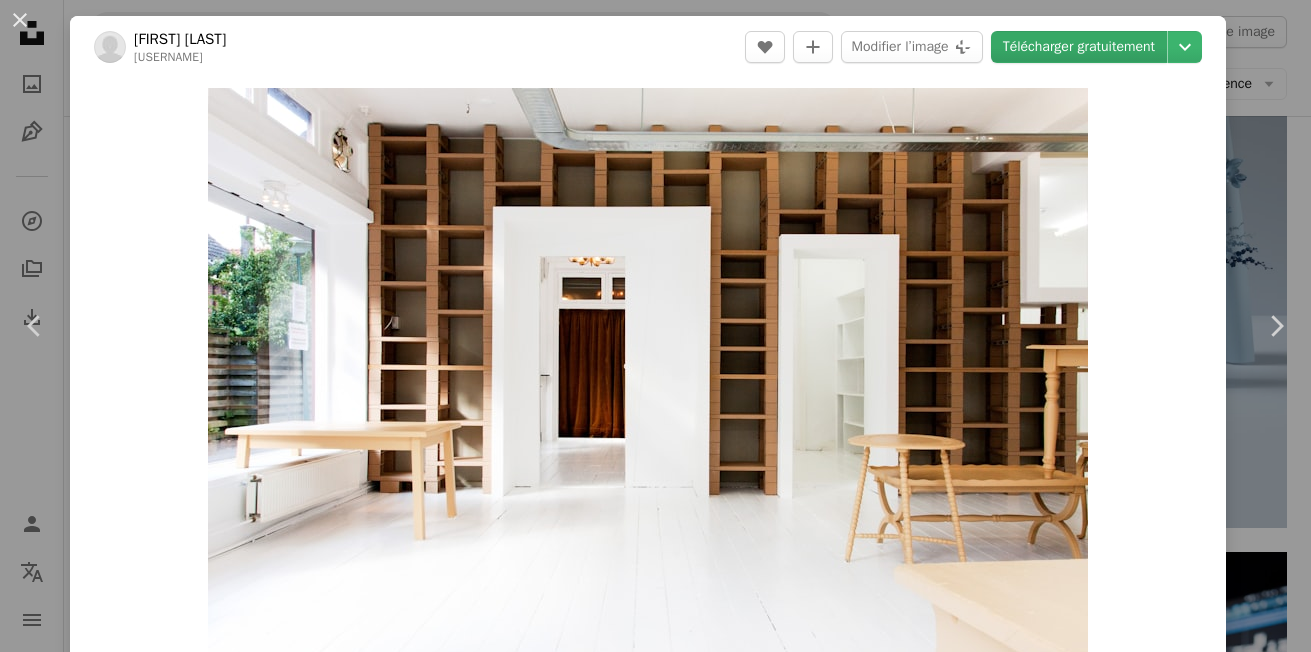click on "Télécharger gratuitement" at bounding box center (1079, 47) 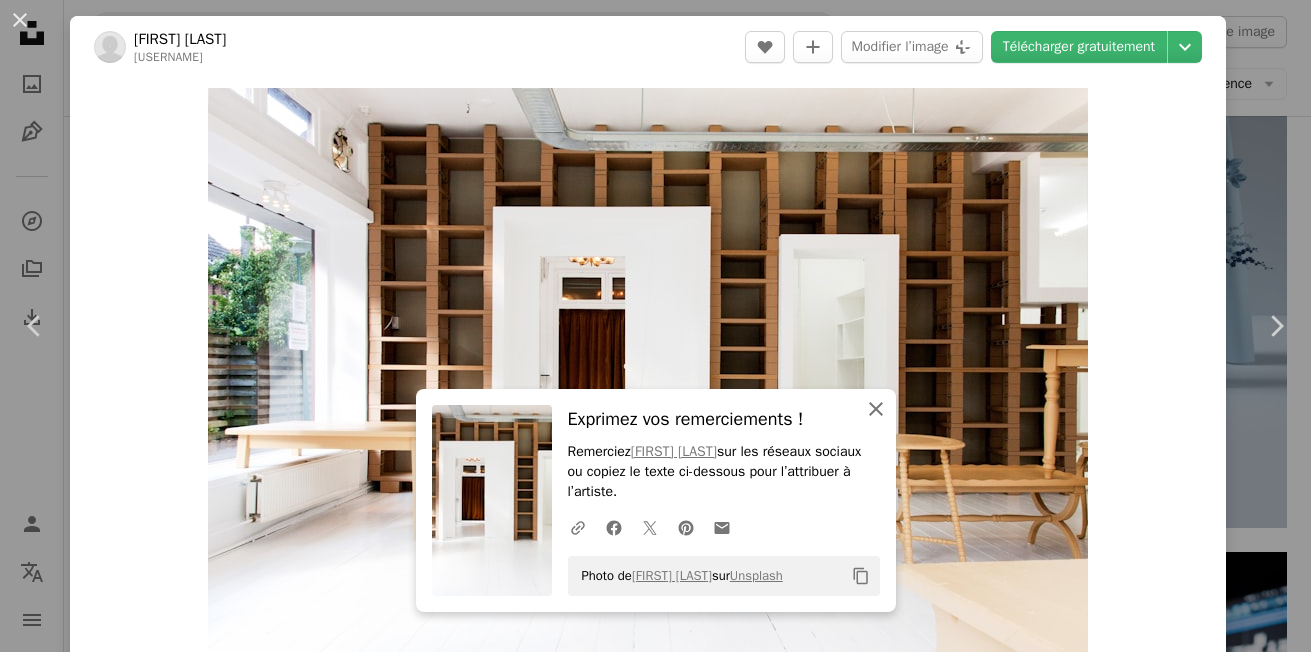 click on "An X shape" 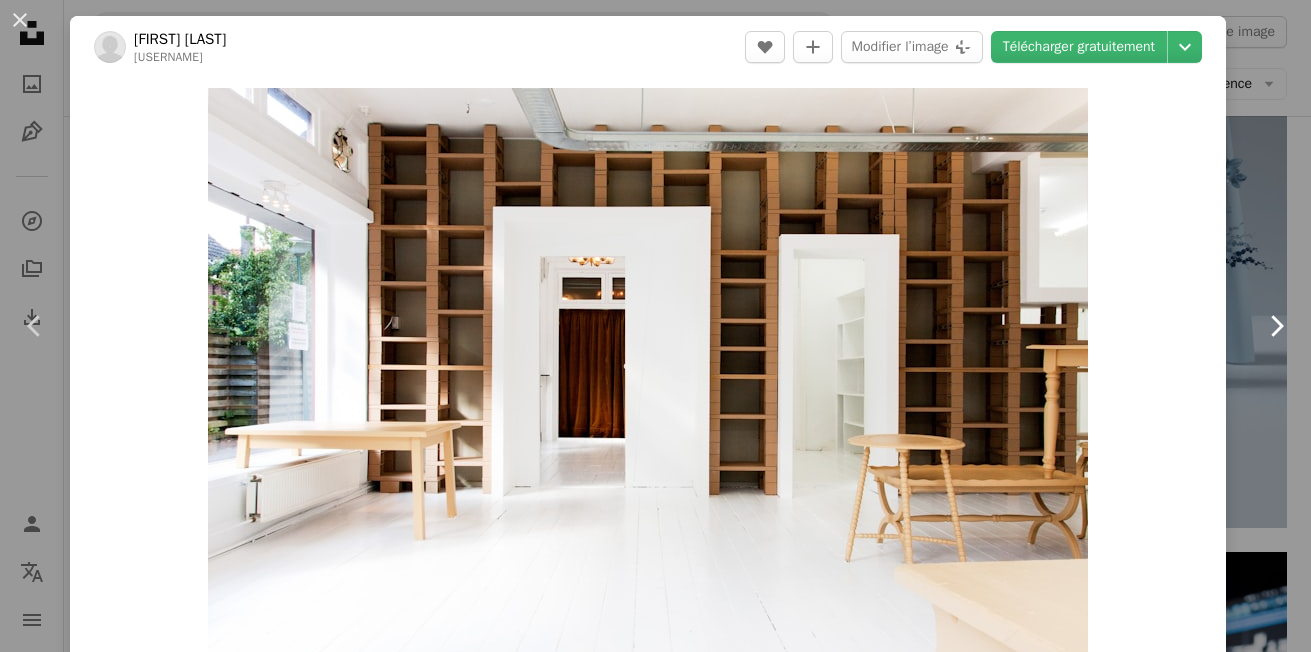click 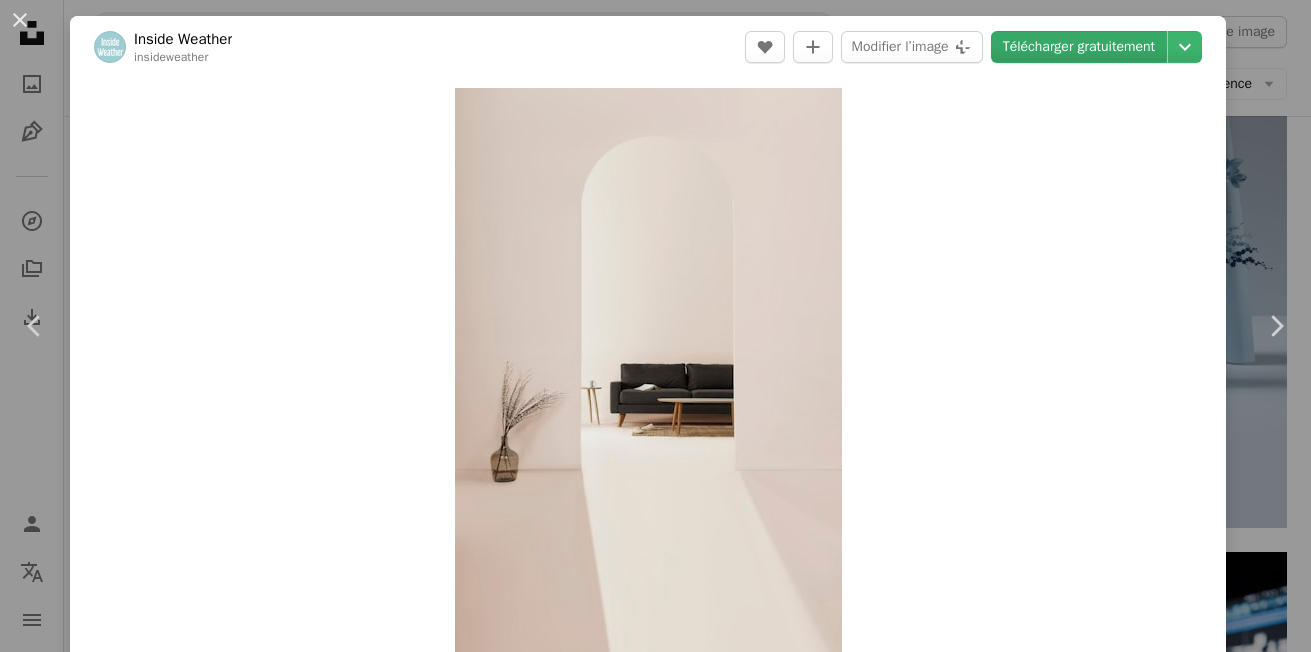 click on "Télécharger gratuitement" at bounding box center (1079, 47) 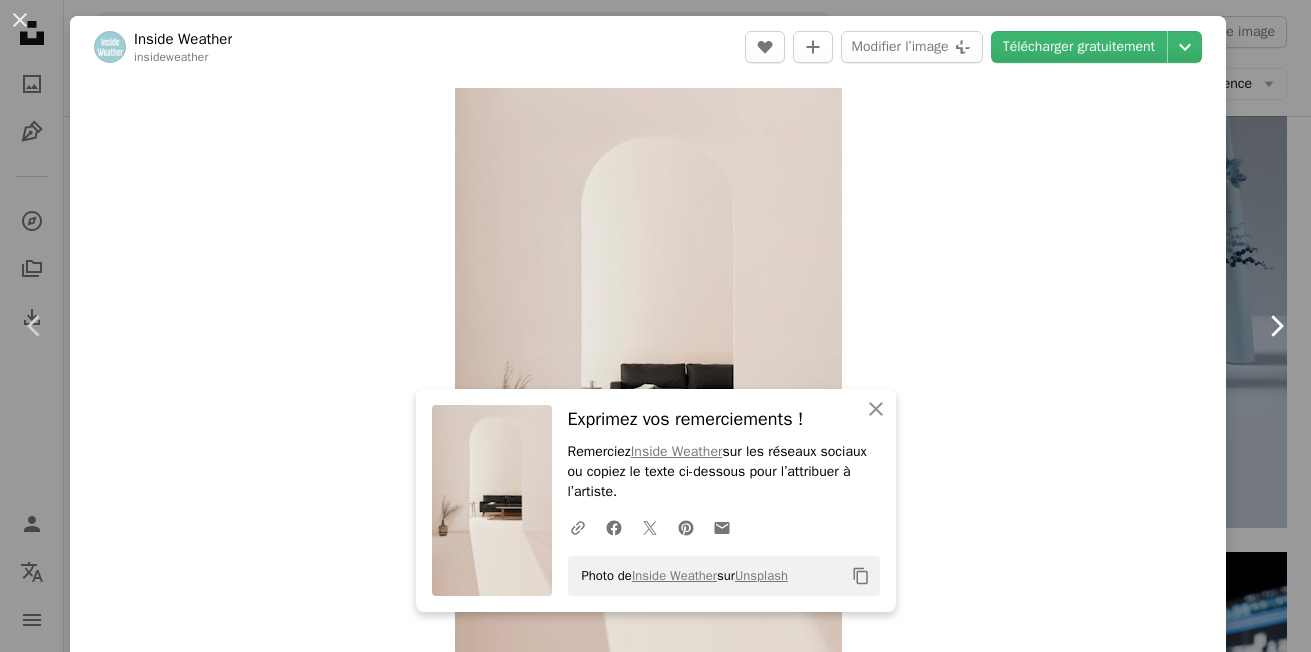 click on "Chevron right" 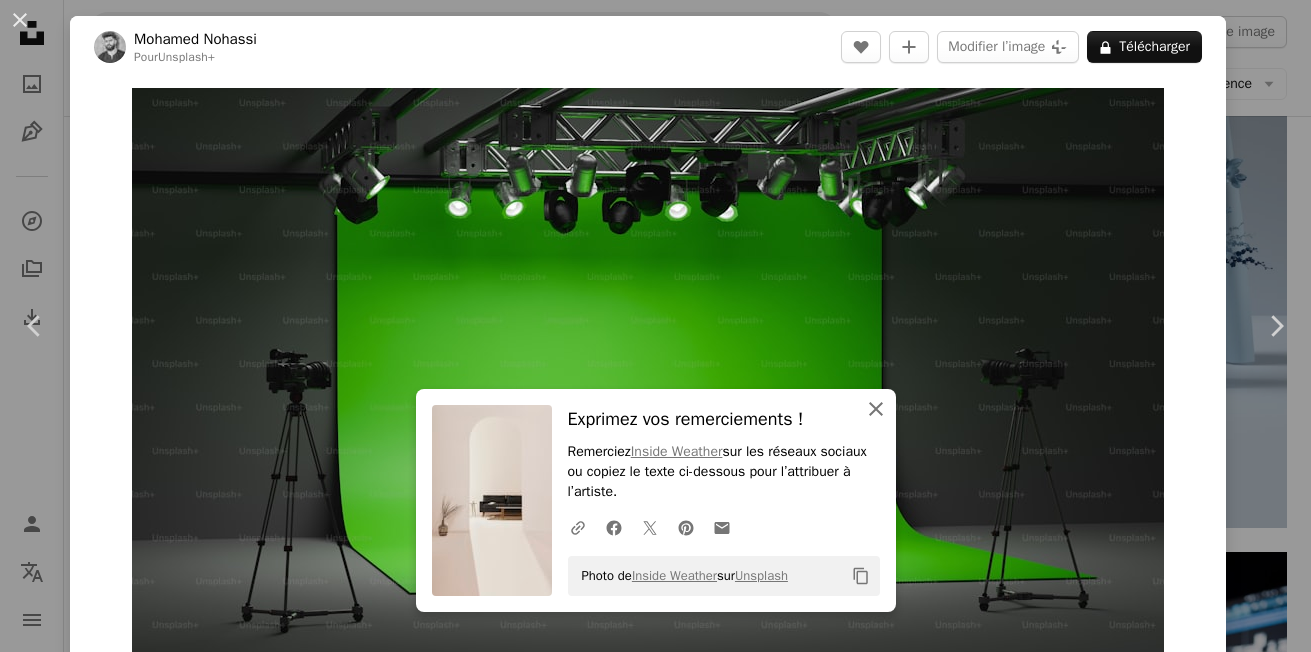 click 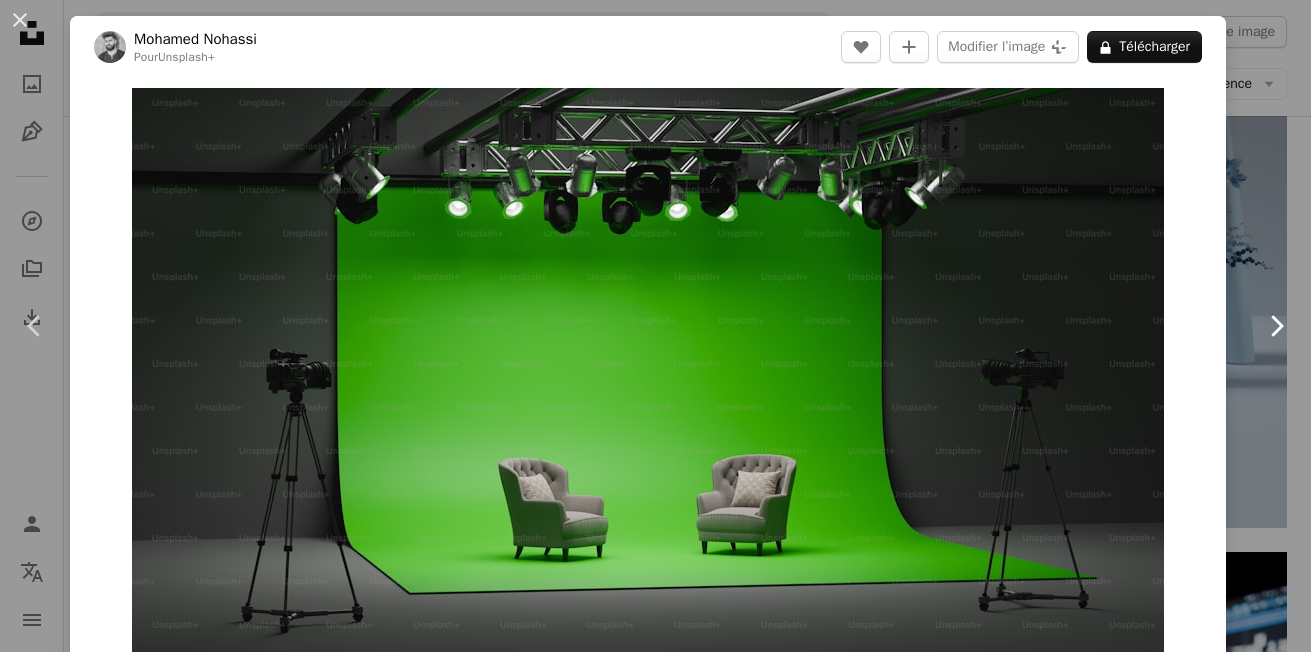 click on "Chevron right" 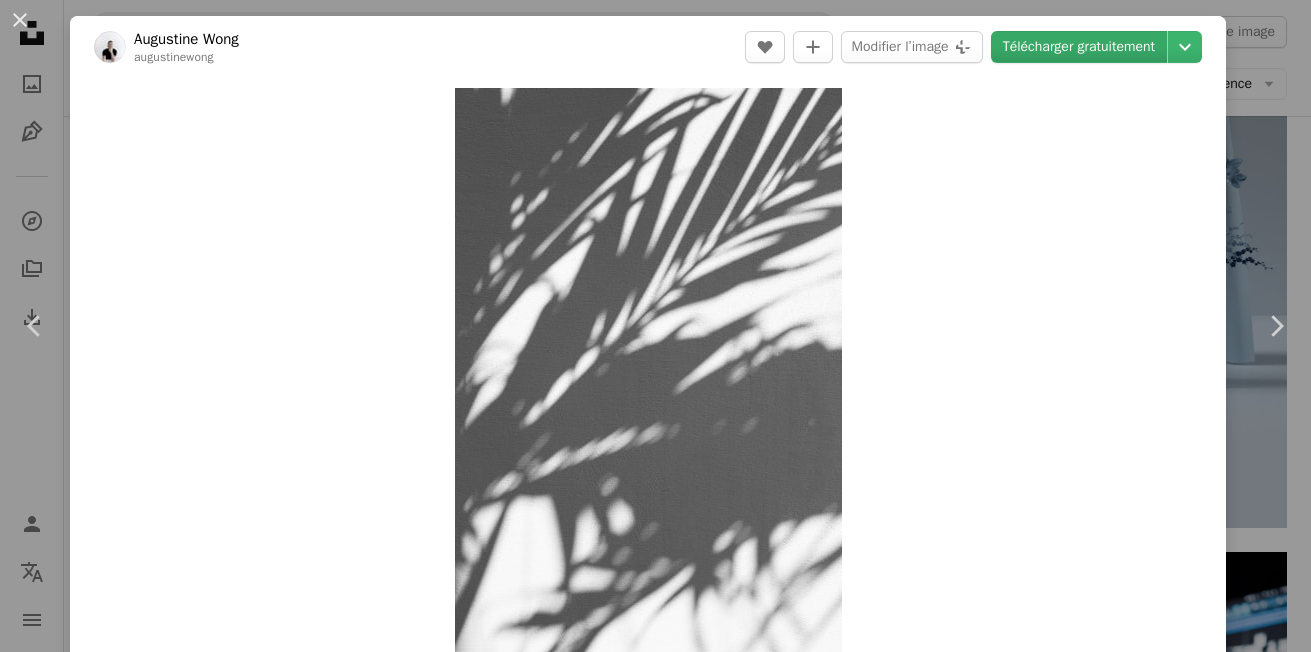 click on "Télécharger gratuitement" at bounding box center (1079, 47) 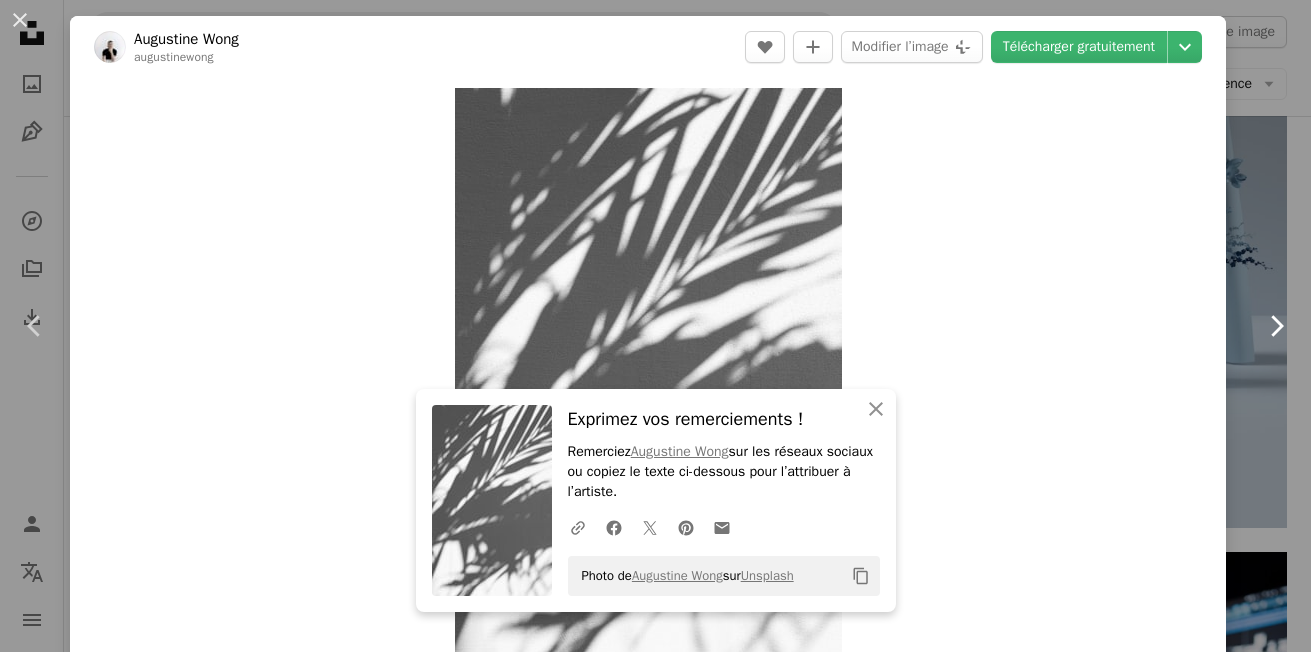 click 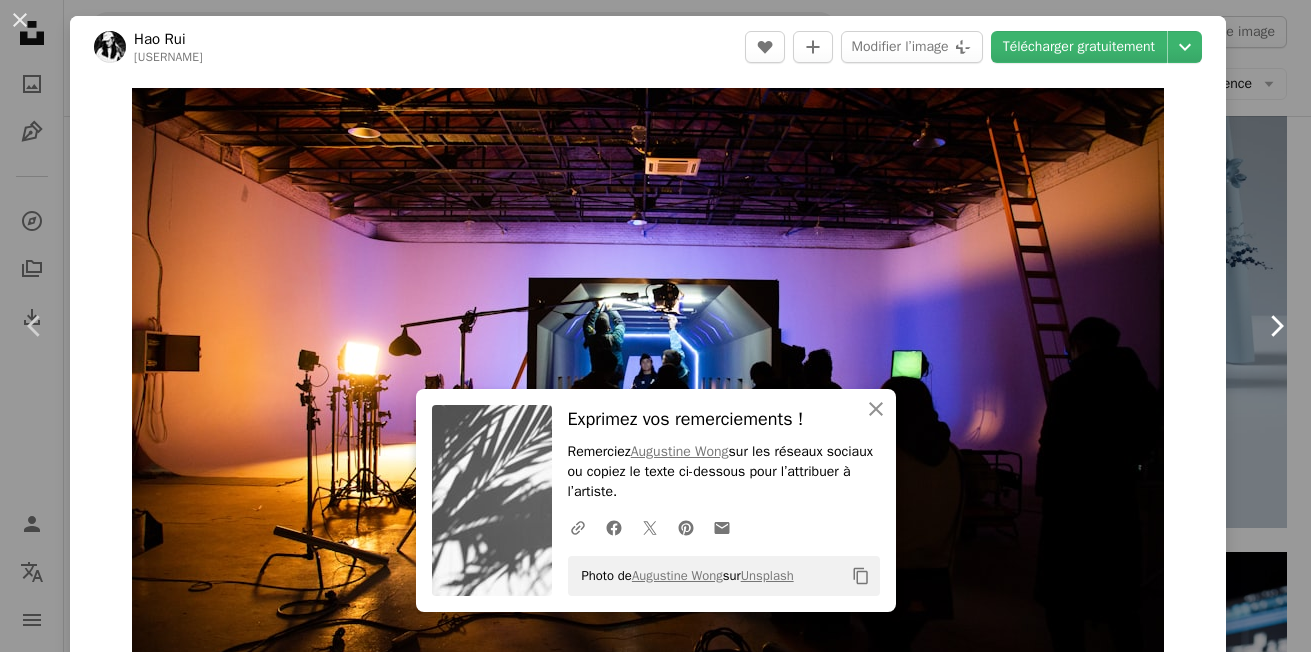 click 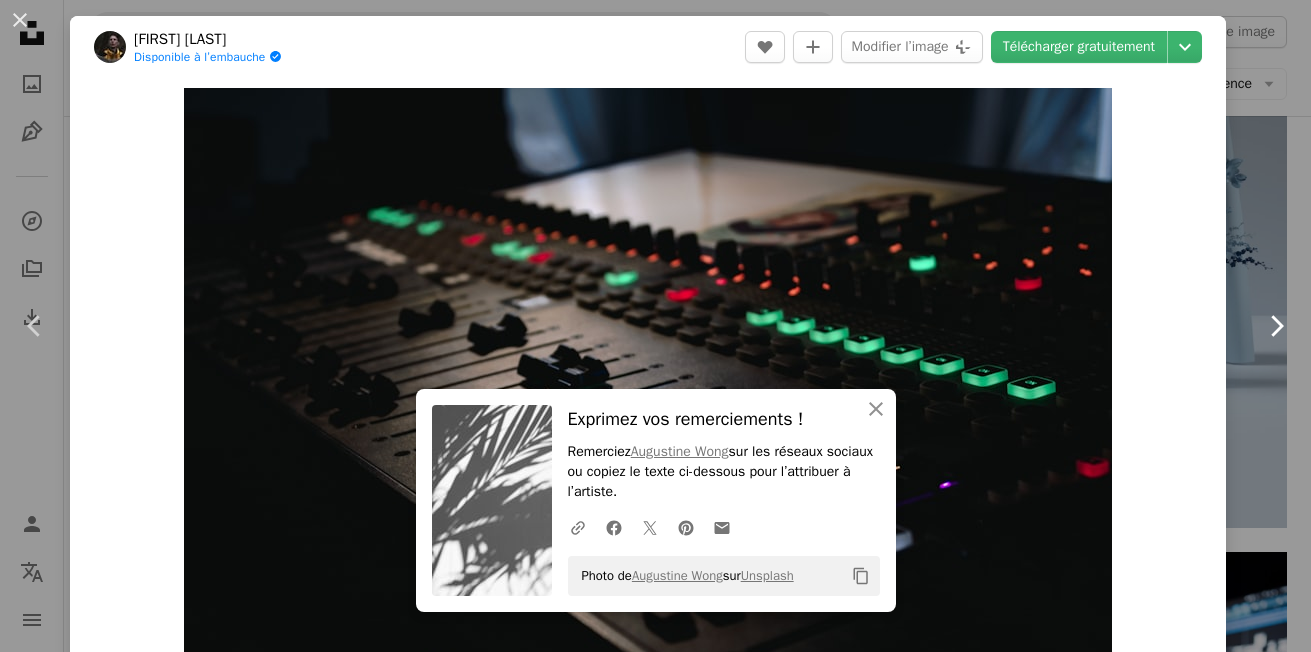 click 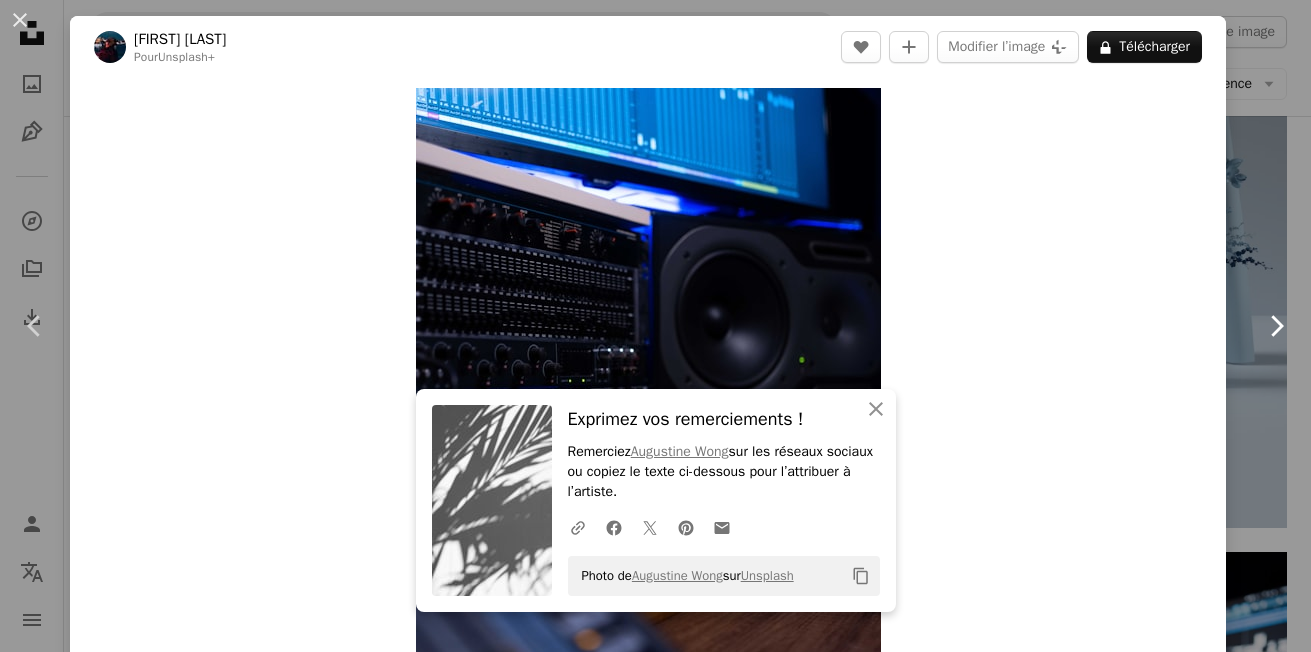 click 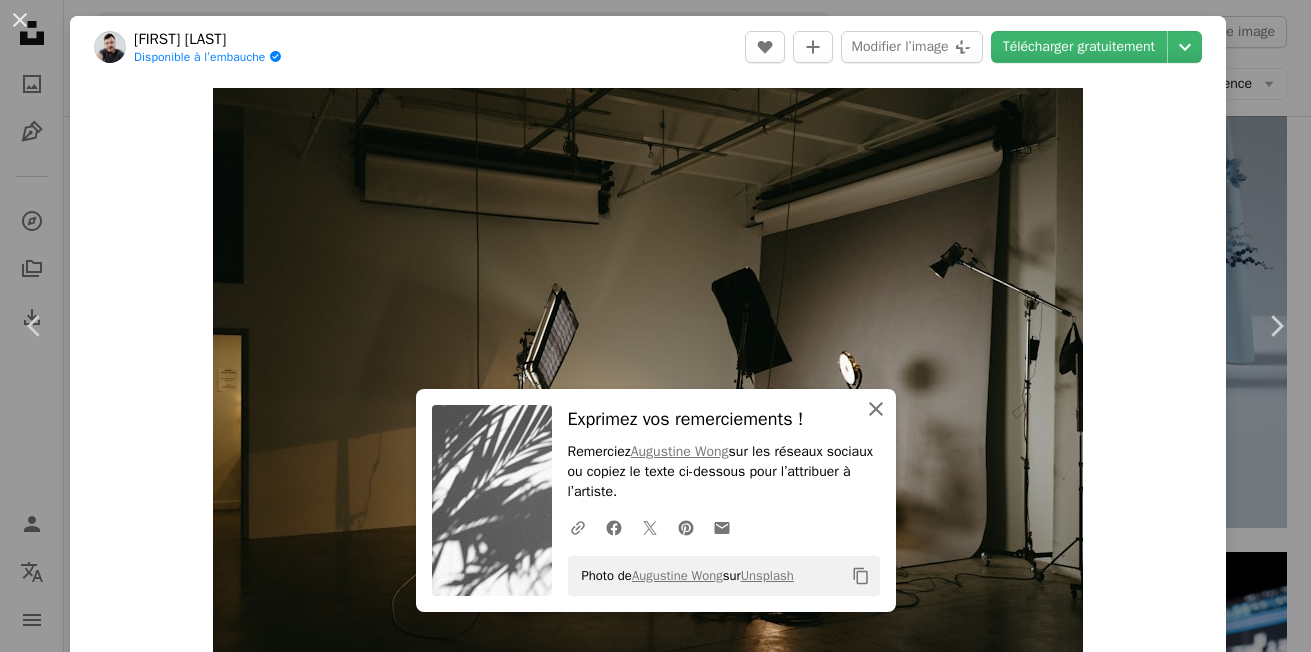 click on "An X shape" 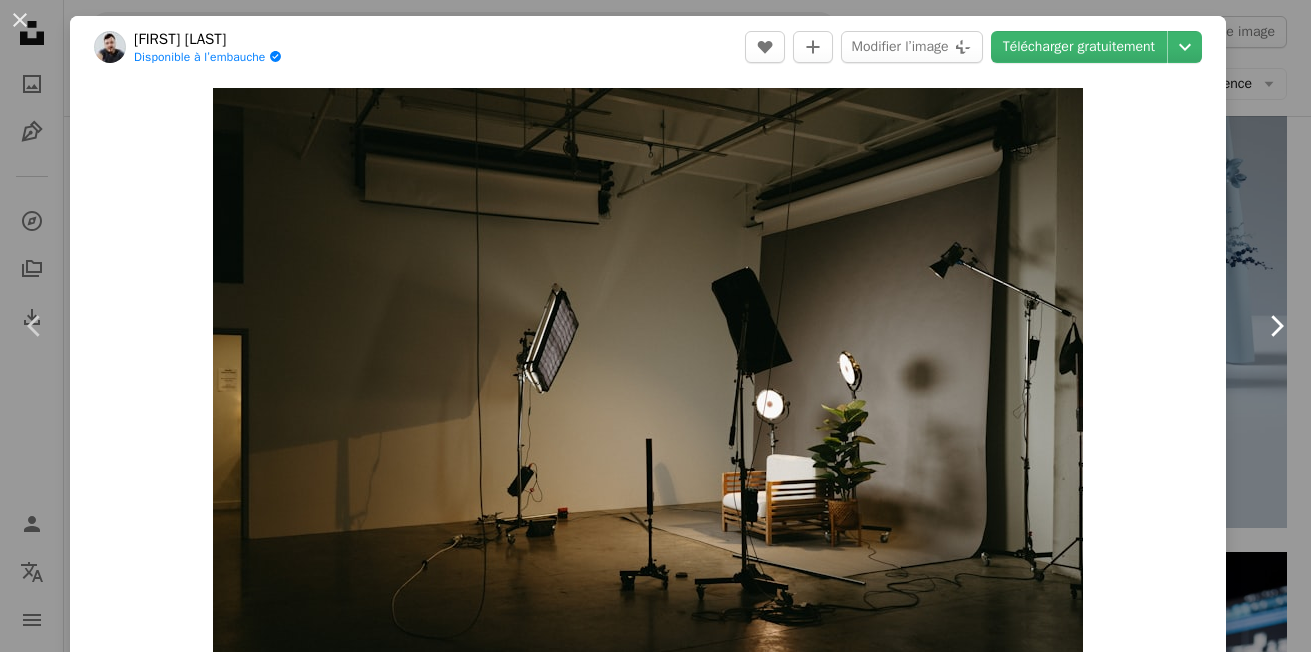 click on "Chevron right" 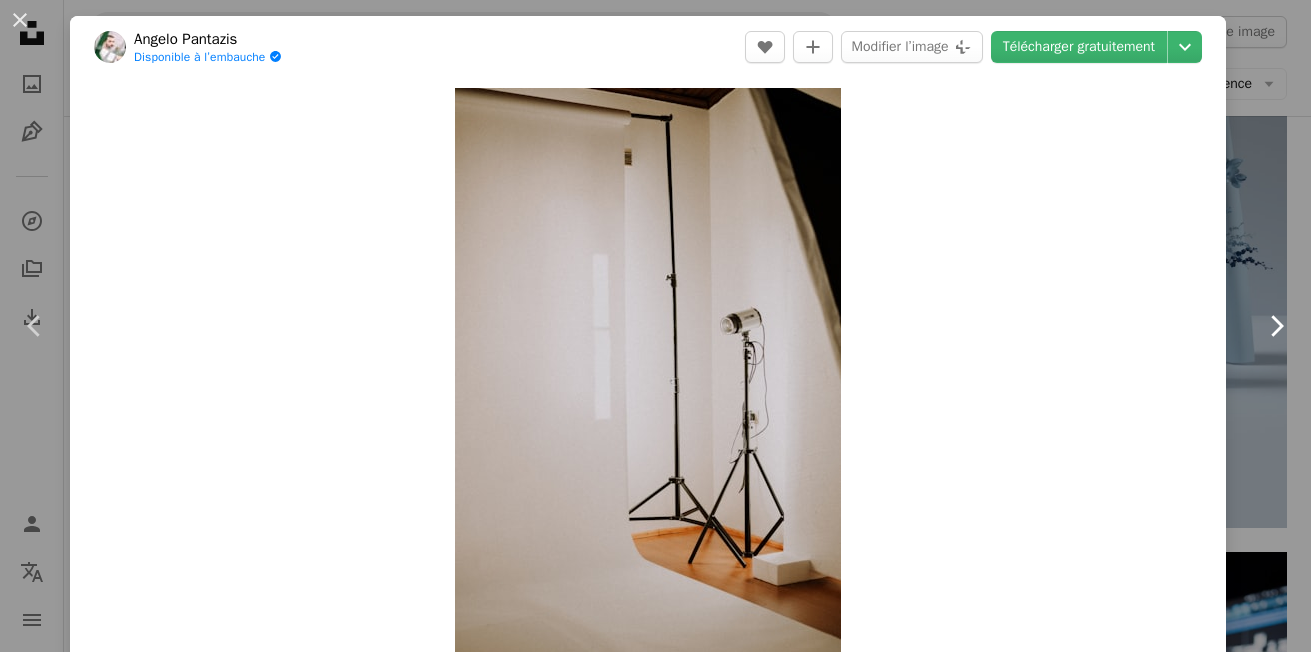 click on "Chevron right" 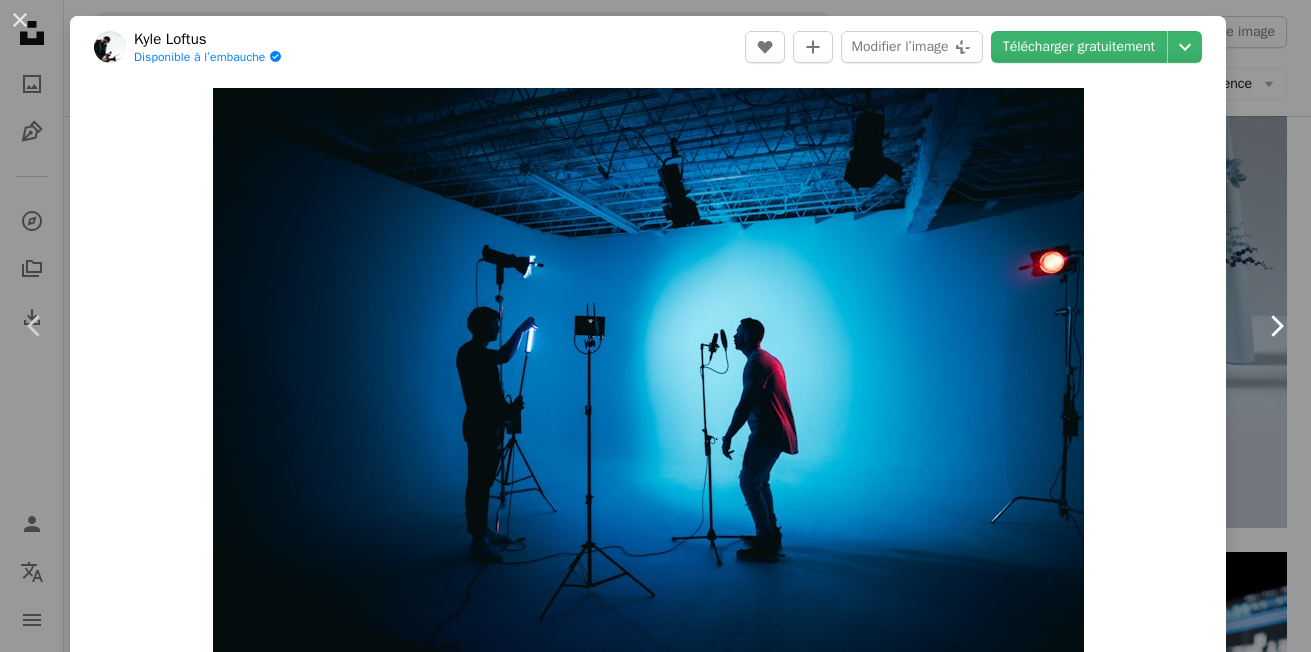 click on "Chevron right" 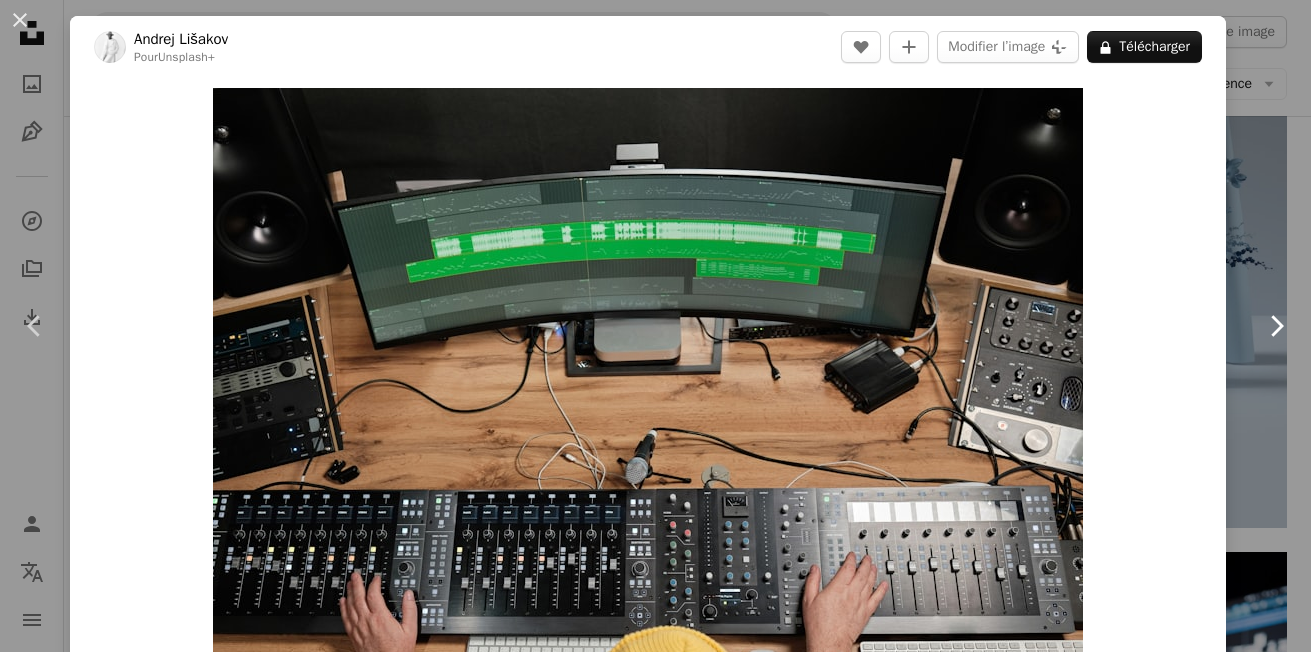 click 